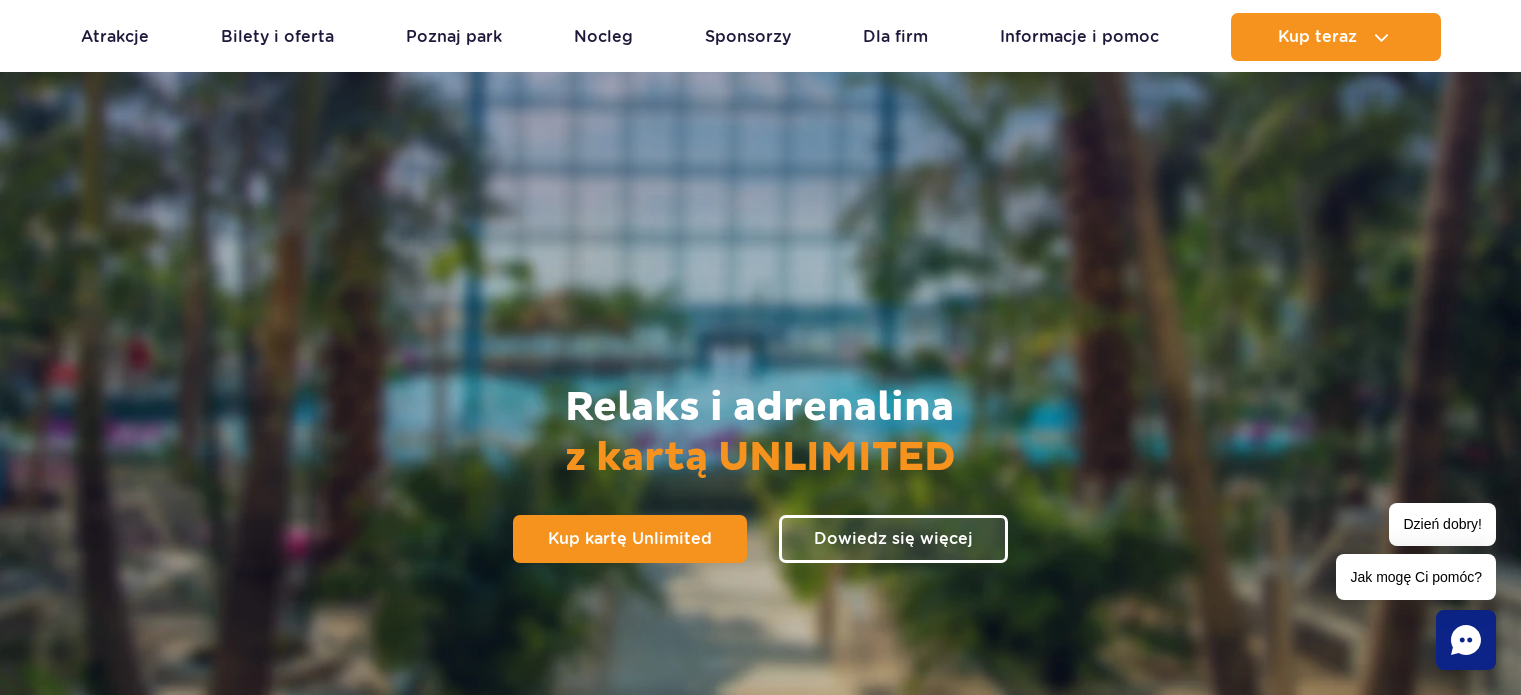 scroll, scrollTop: 1250, scrollLeft: 0, axis: vertical 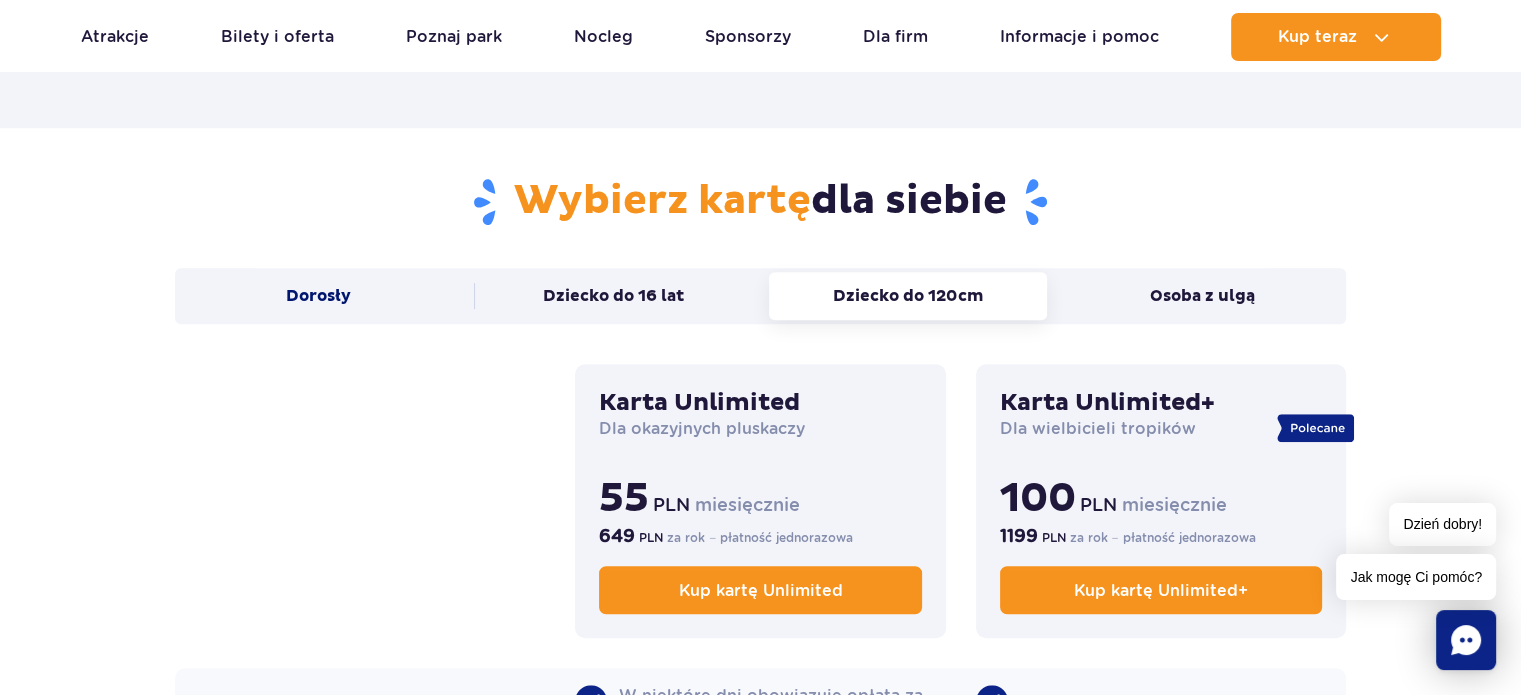 click on "Dorosły" at bounding box center (318, 296) 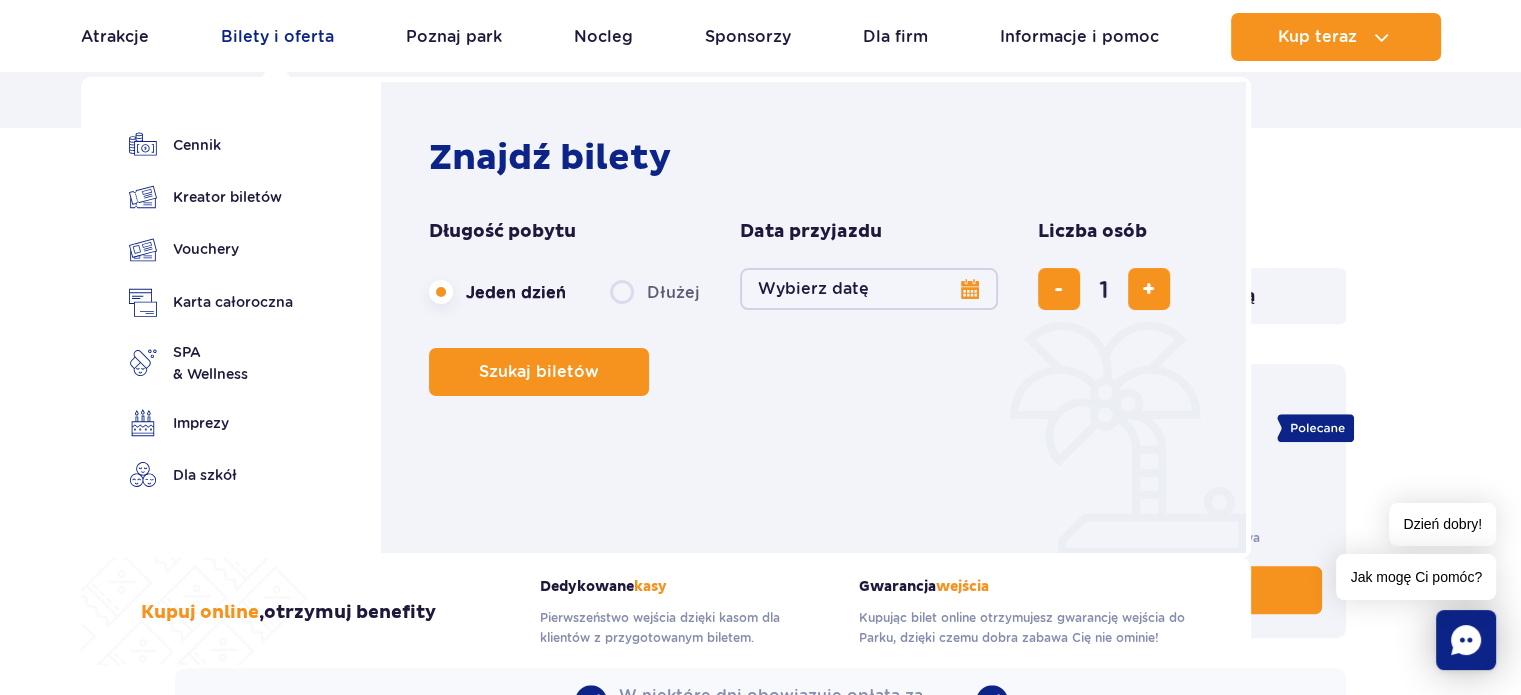 click on "Bilety i oferta" at bounding box center [277, 37] 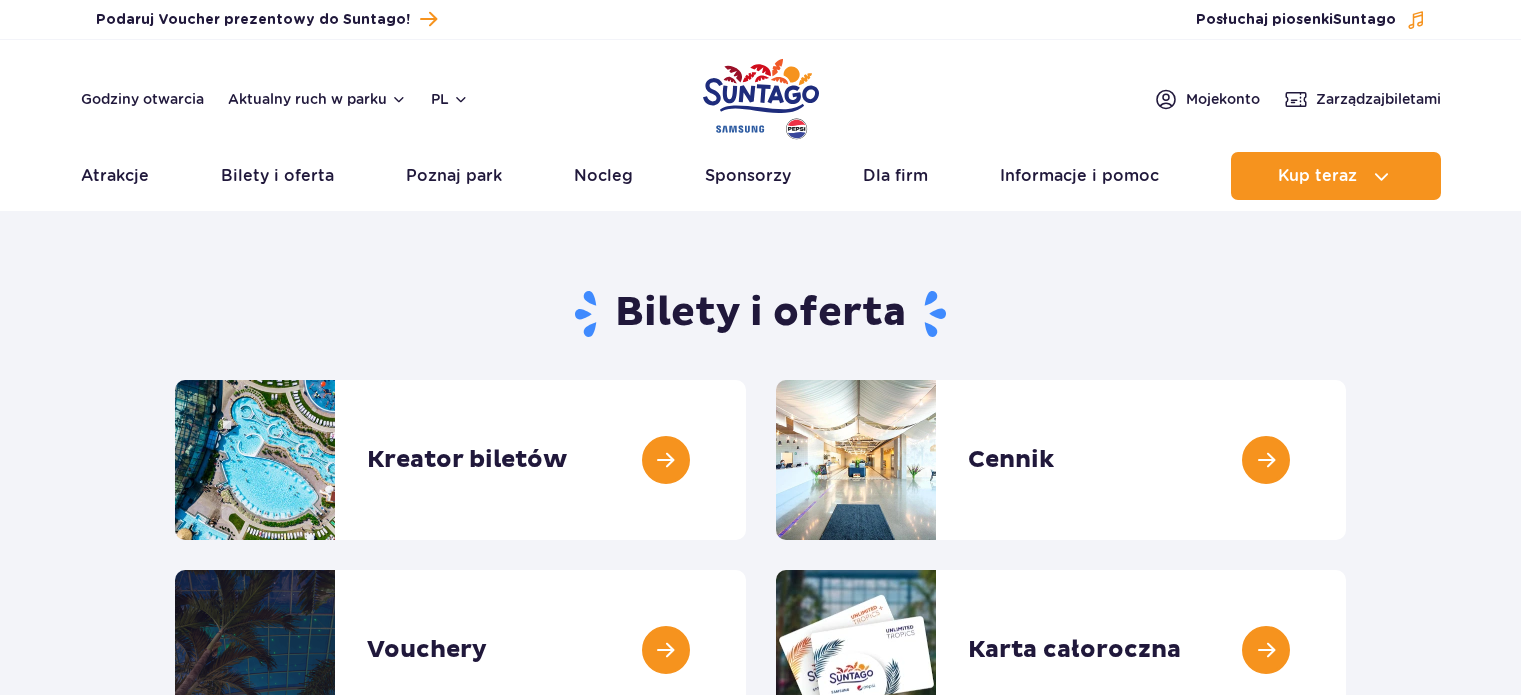 scroll, scrollTop: 0, scrollLeft: 0, axis: both 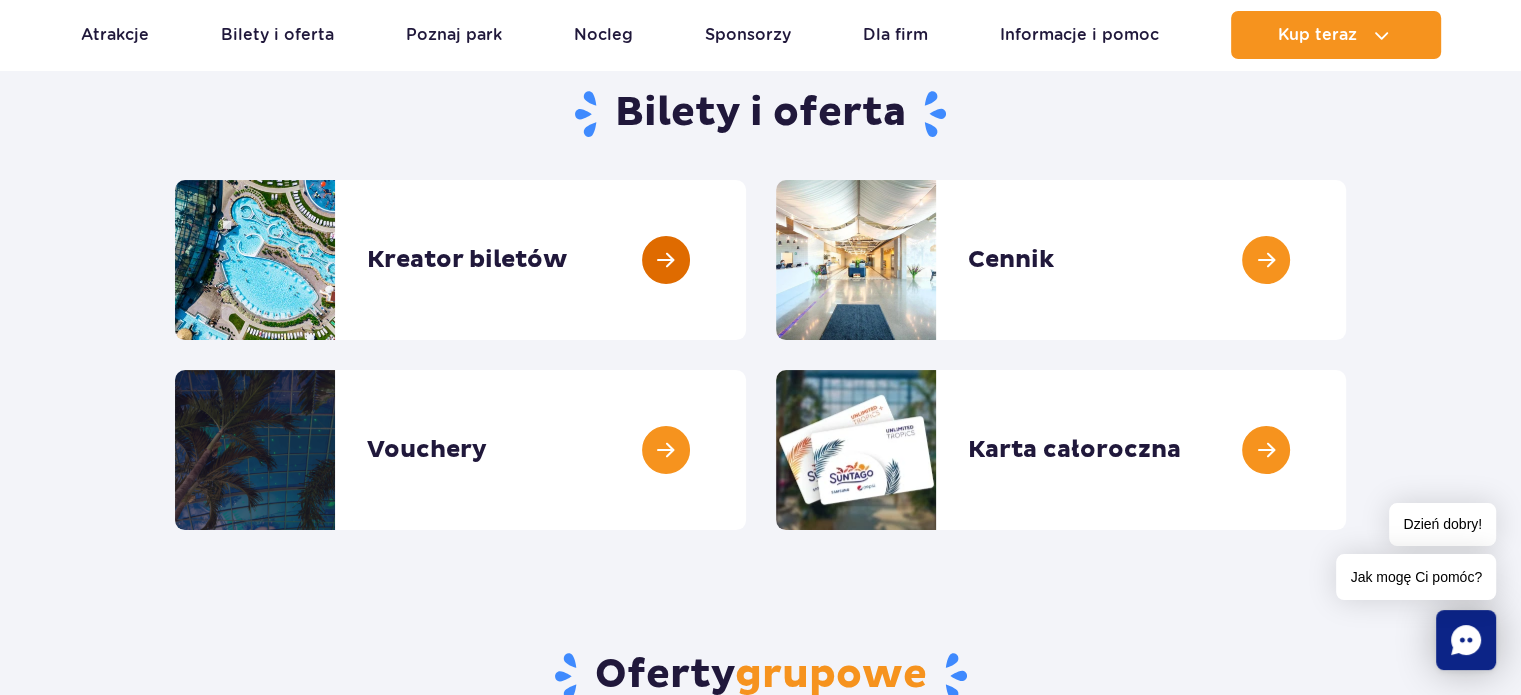 click at bounding box center (746, 260) 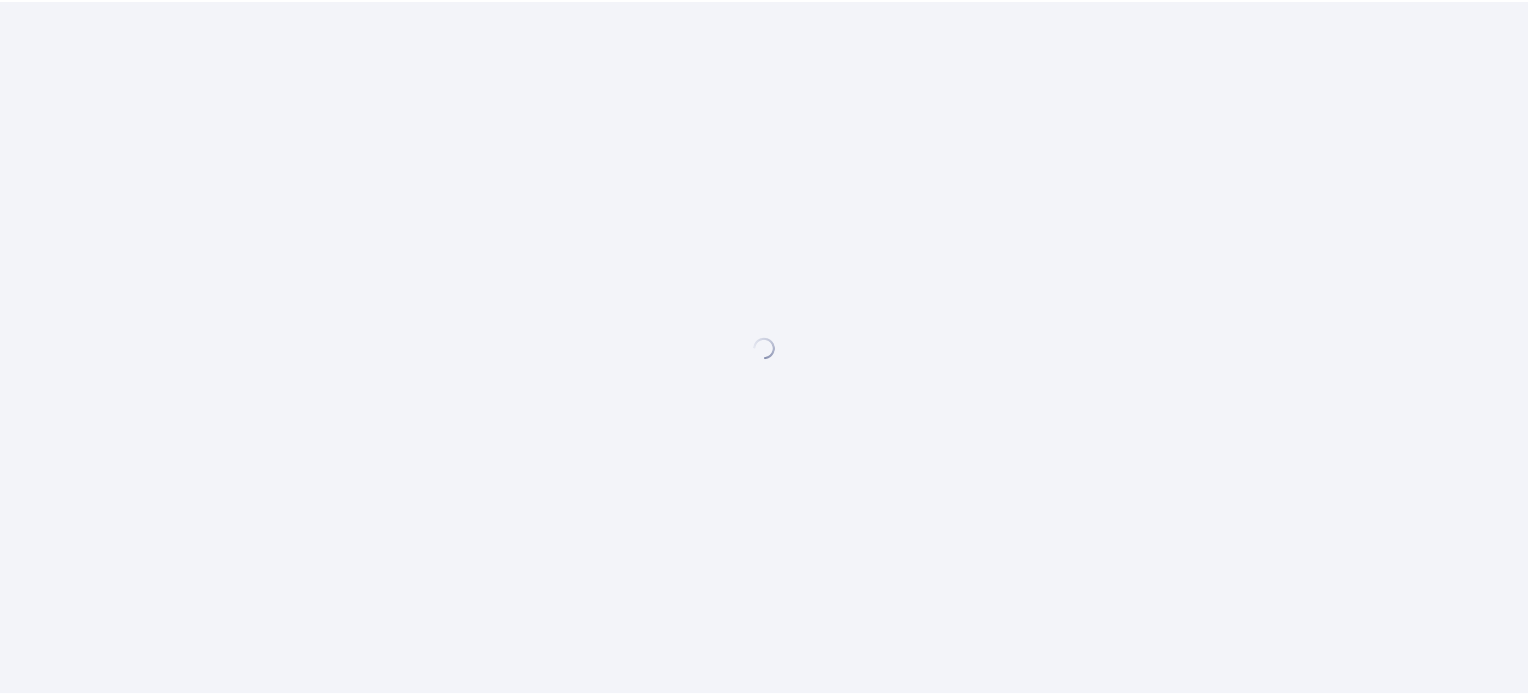 scroll, scrollTop: 0, scrollLeft: 0, axis: both 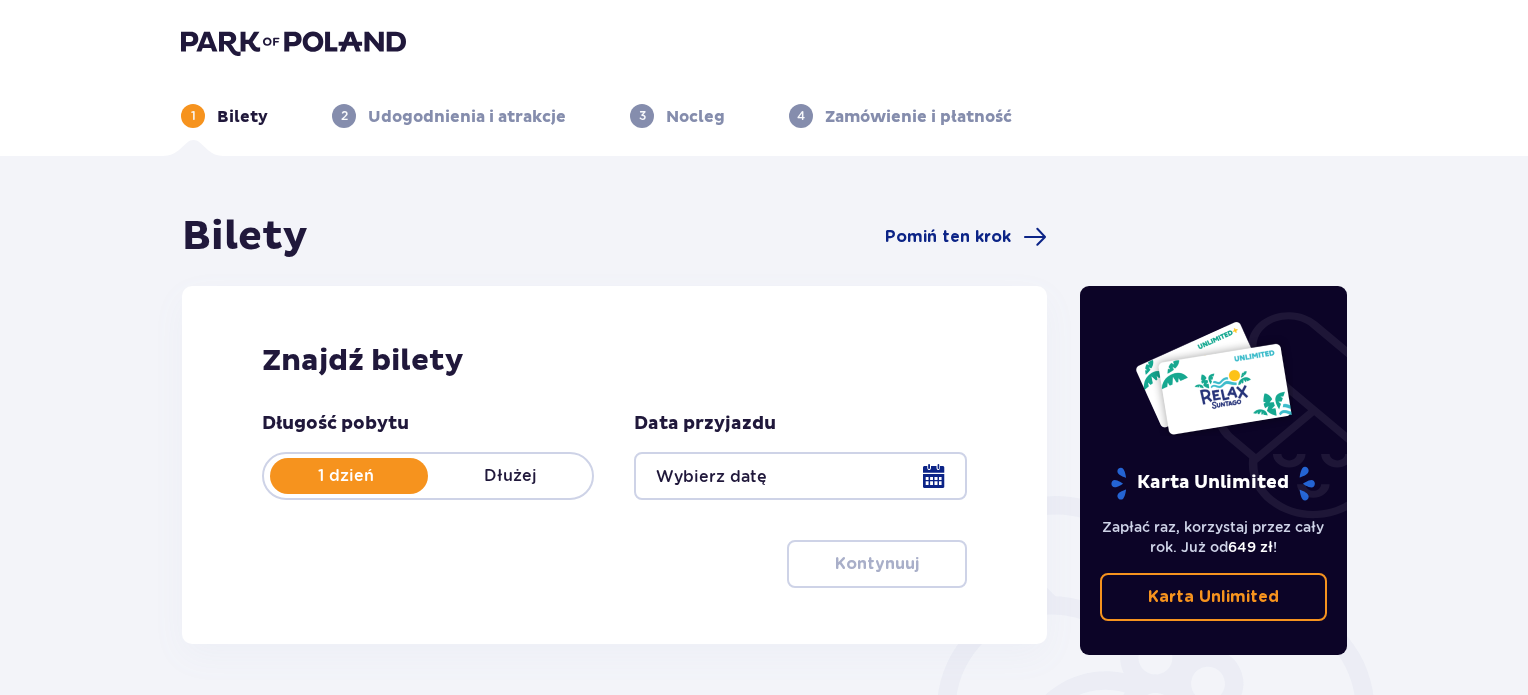click on "Dłużej" at bounding box center (510, 476) 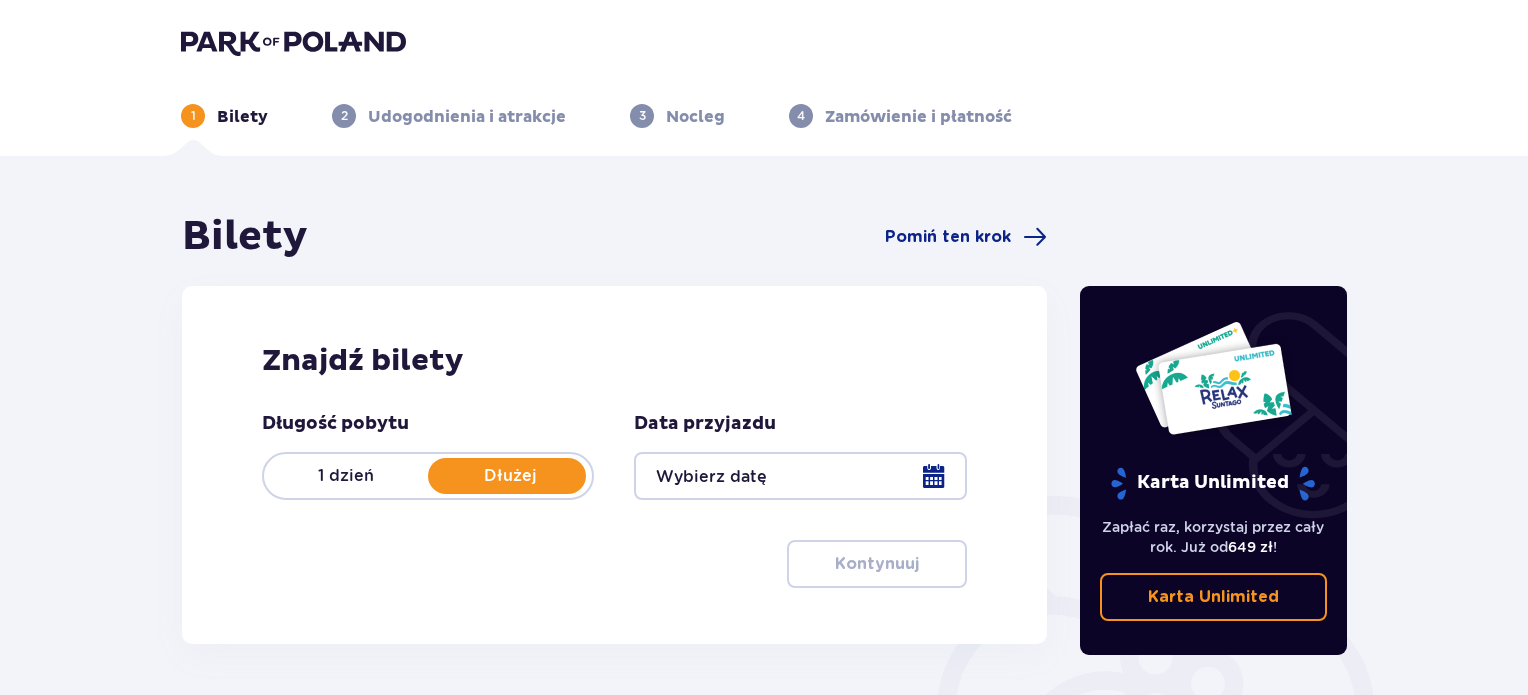 click at bounding box center [800, 476] 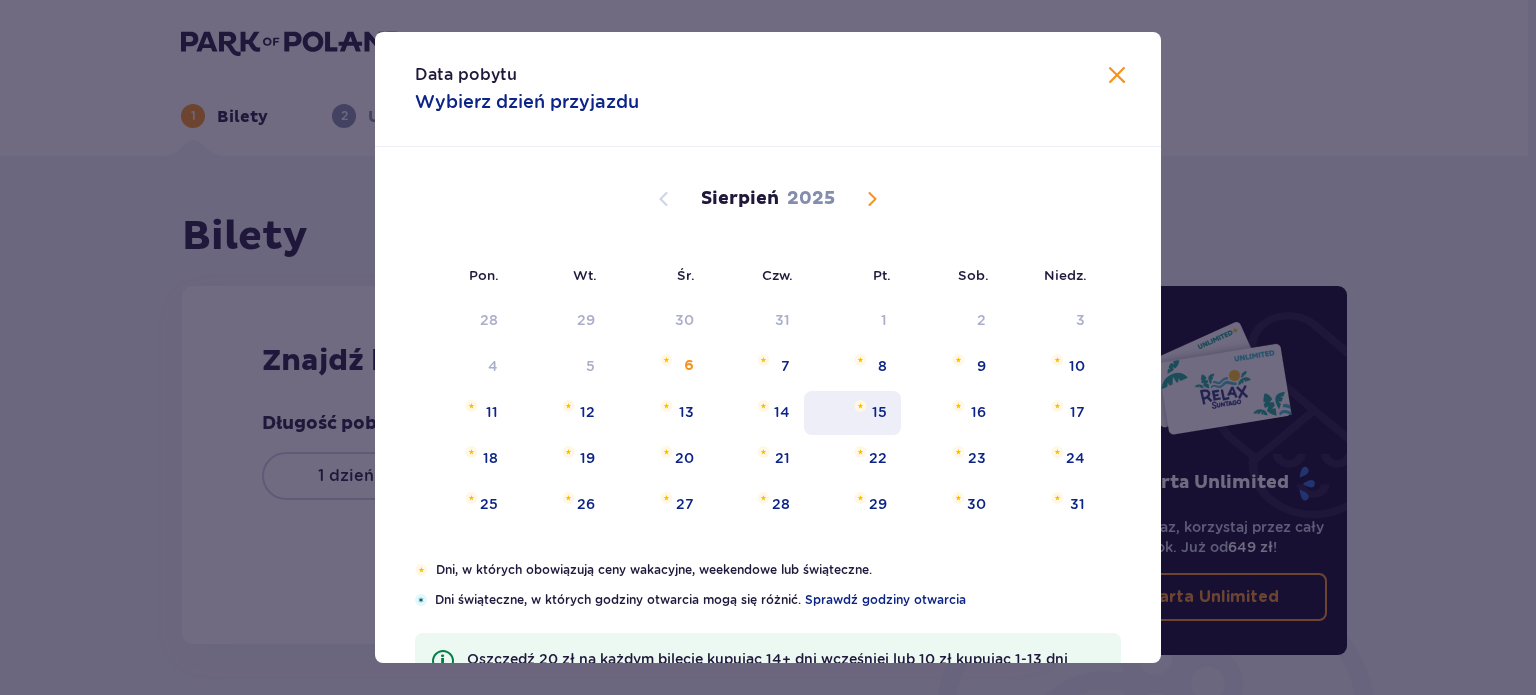 click on "15" at bounding box center (852, 413) 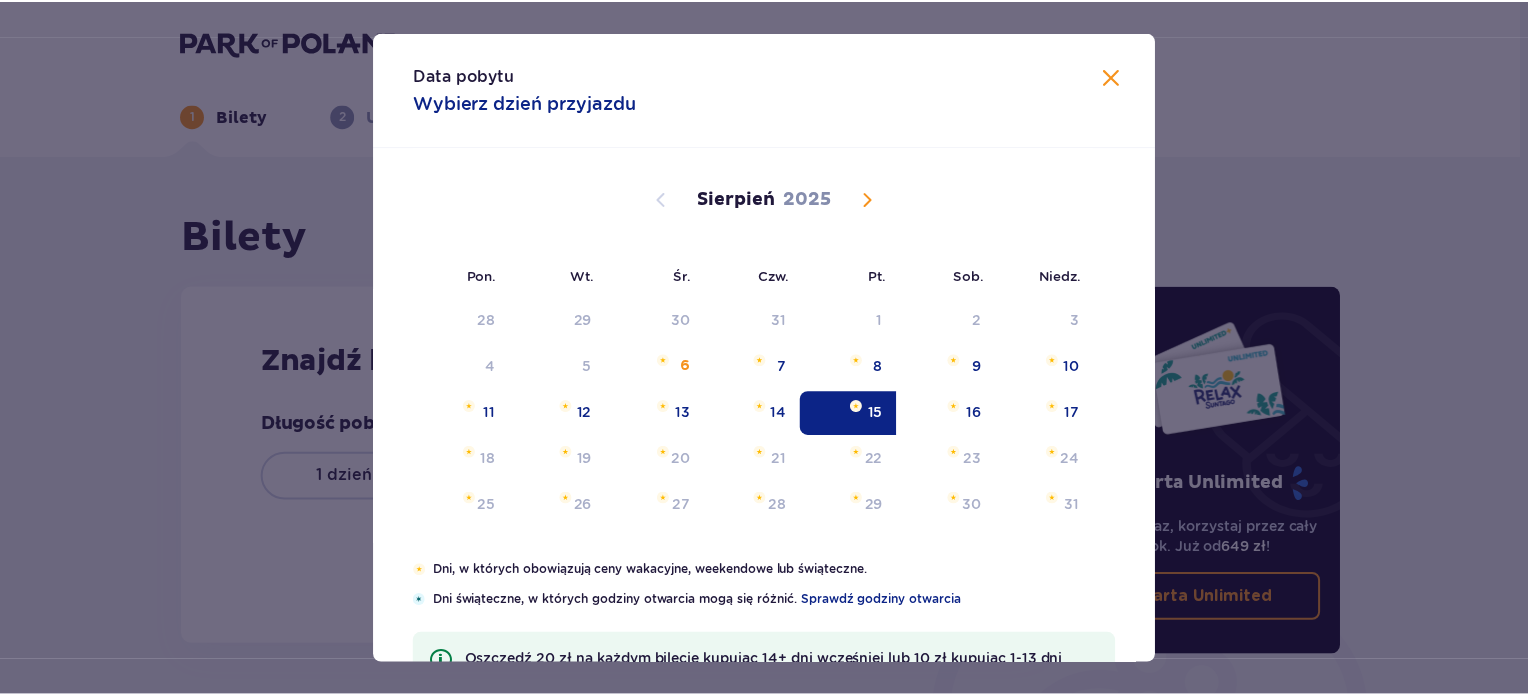 scroll, scrollTop: 81, scrollLeft: 0, axis: vertical 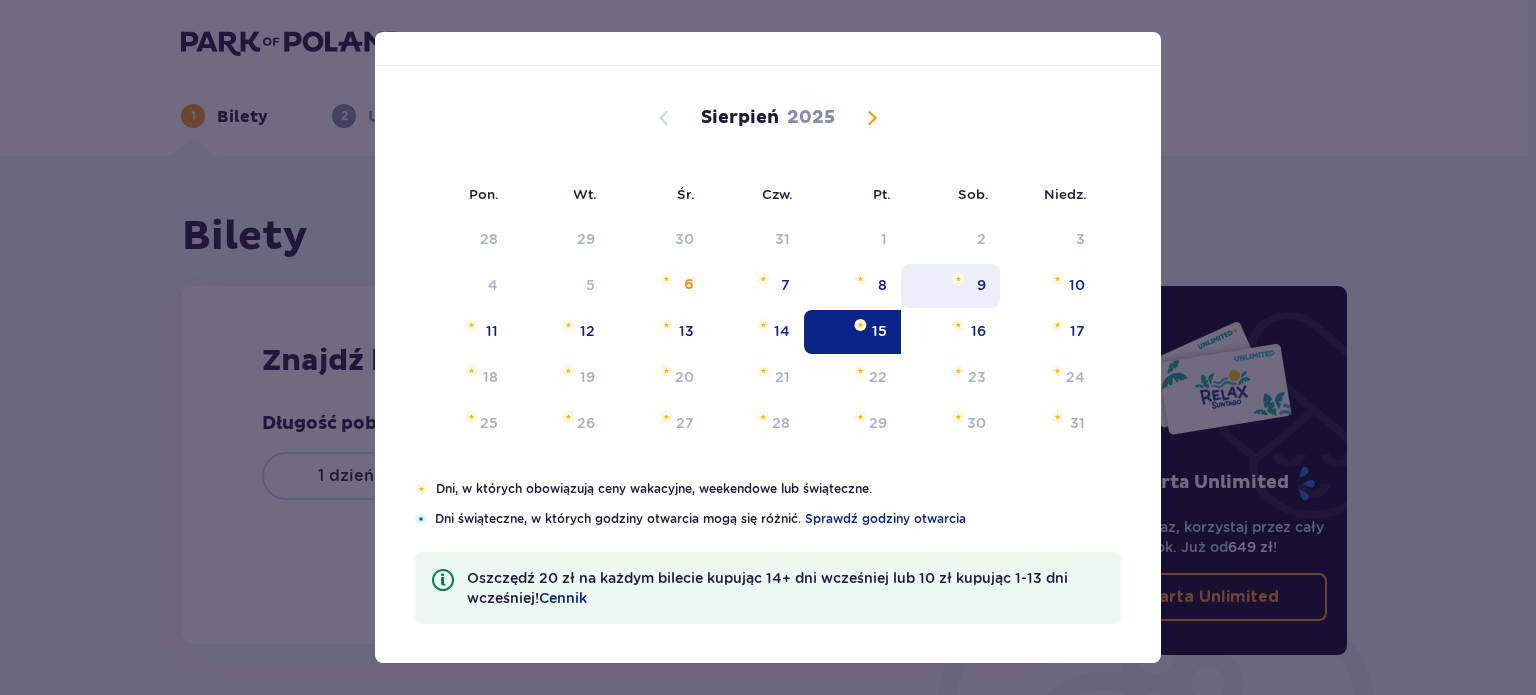 click on "9" at bounding box center (950, 286) 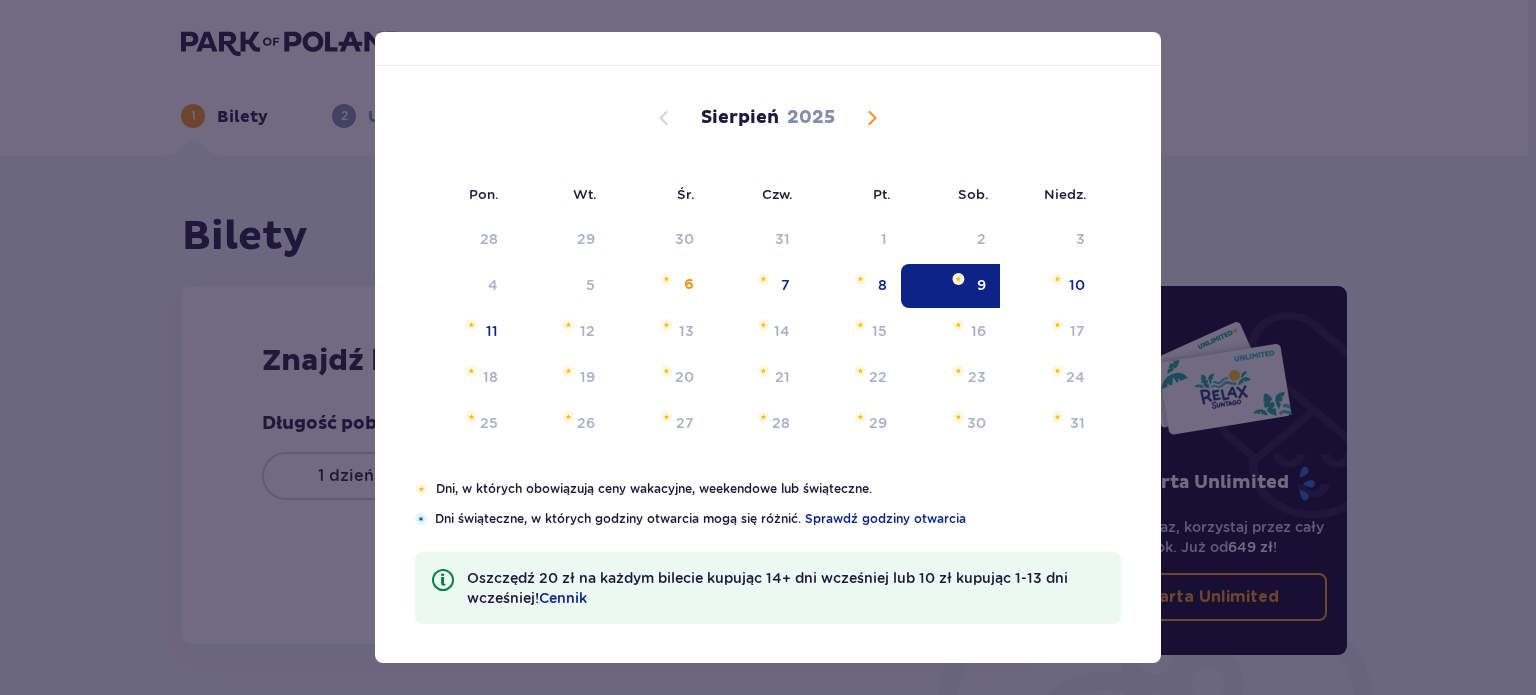 click on "Data pobytu Wybierz dzień przyjazdu Pon. Wt. Śr. Czw. Pt. Sob. Niedz. Lipiec 2025 30 1 2 3 4 5 6 7 8 9 10 11 12 13 14 15 16 17 18 19 20 21 22 23 24 25 26 27 28 29 30 31 1 2 3 Sierpień 2025 28 29 30 31 1 2 3 4 5 6 7 8 9 10 11 12 13 14 15 16 17 18 19 20 21 22 23 24 25 26 27 28 29 30 31 Wrzesień 2025 1 2 3 4 5 6 7 8 9 10 11 12 13 14 15 16 17 18 19 20 21 22 23 24 25 26 27 28 29 30 1 2 3 4 5 Dni, w których obowiązują ceny wakacyjne, weekendowe lub świąteczne. Dni świąteczne, w których godziny otwarcia mogą się różnić.   Sprawdź godziny otwarcia Oszczędź 20 zł na każdym bilecie kupując 14+ dni wcześniej lub 10 zł kupując 1-13 dni wcześniej!  Cennik" at bounding box center (768, 347) 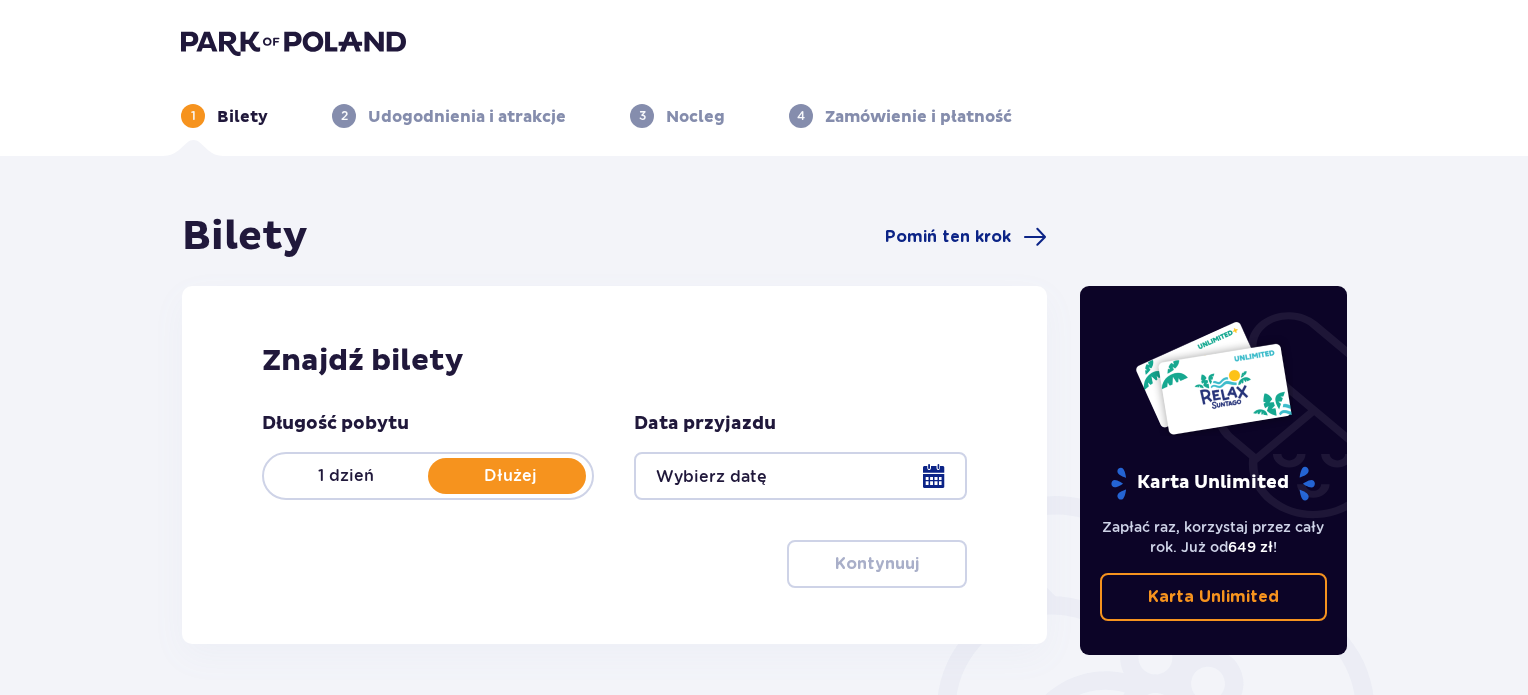 click on "1 dzień Dłużej" at bounding box center (428, 476) 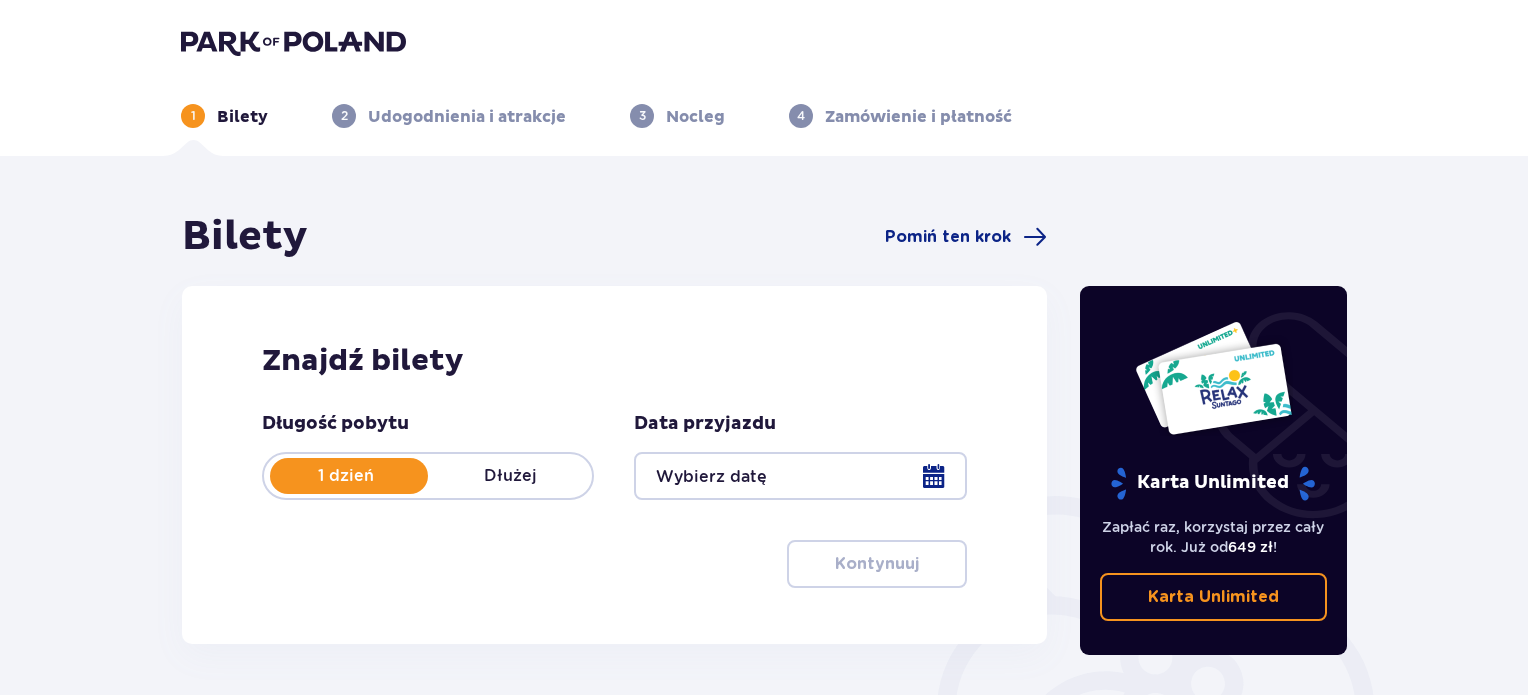 click at bounding box center [800, 476] 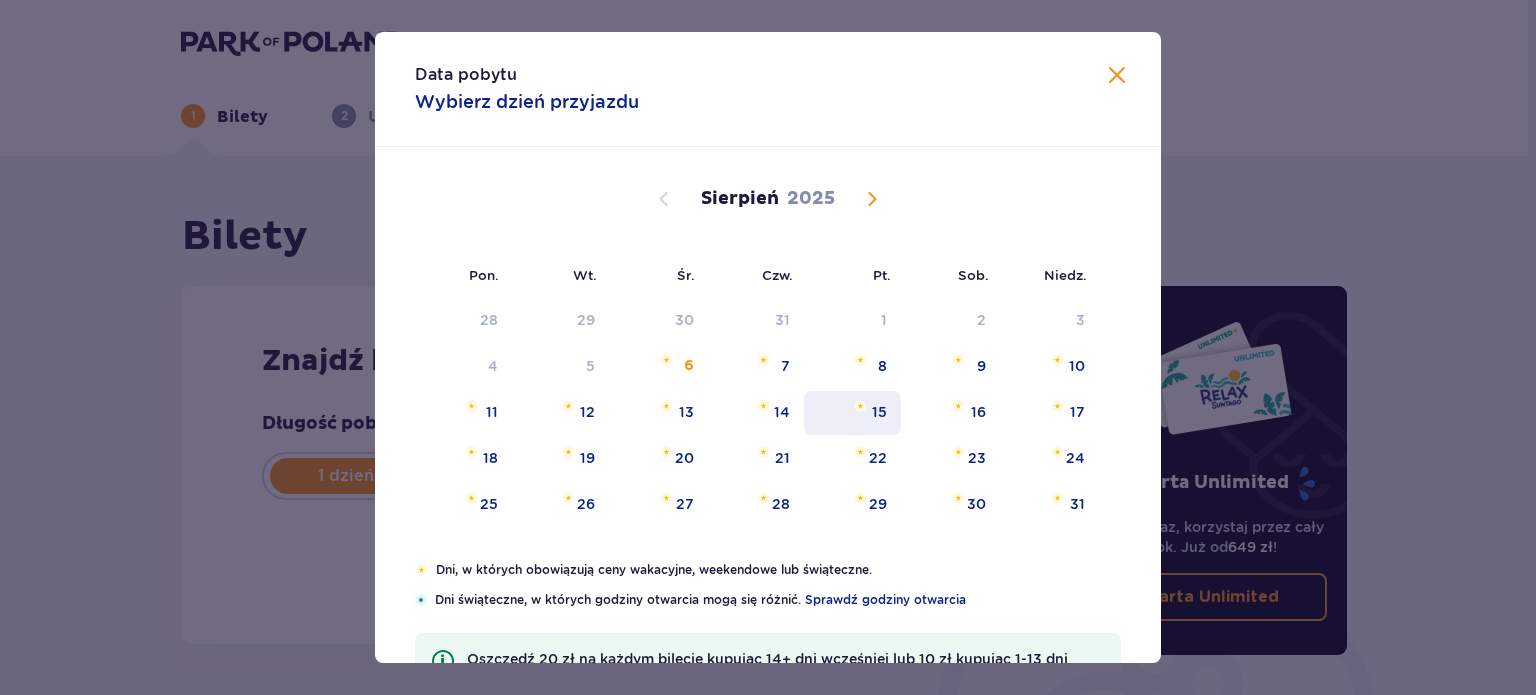 click at bounding box center [860, 406] 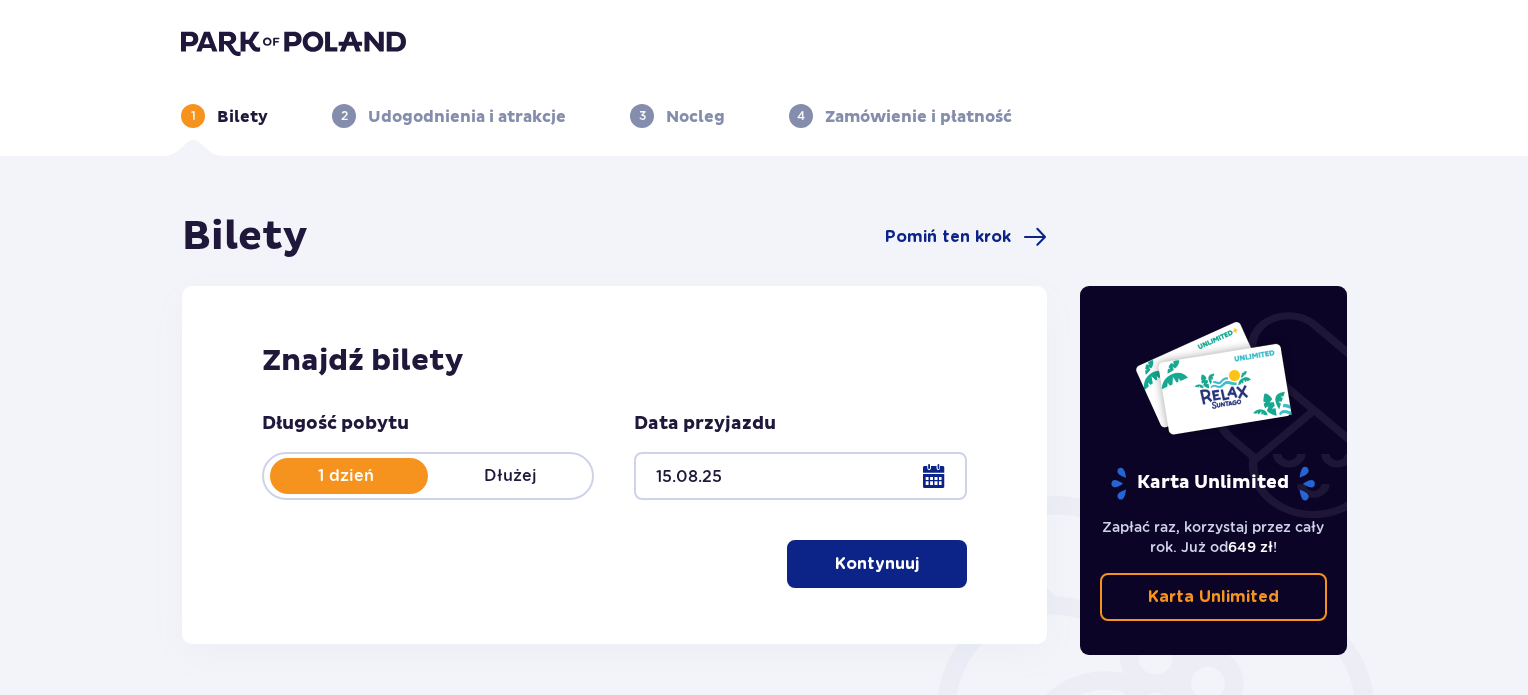 click on "Kontynuuj" at bounding box center [877, 564] 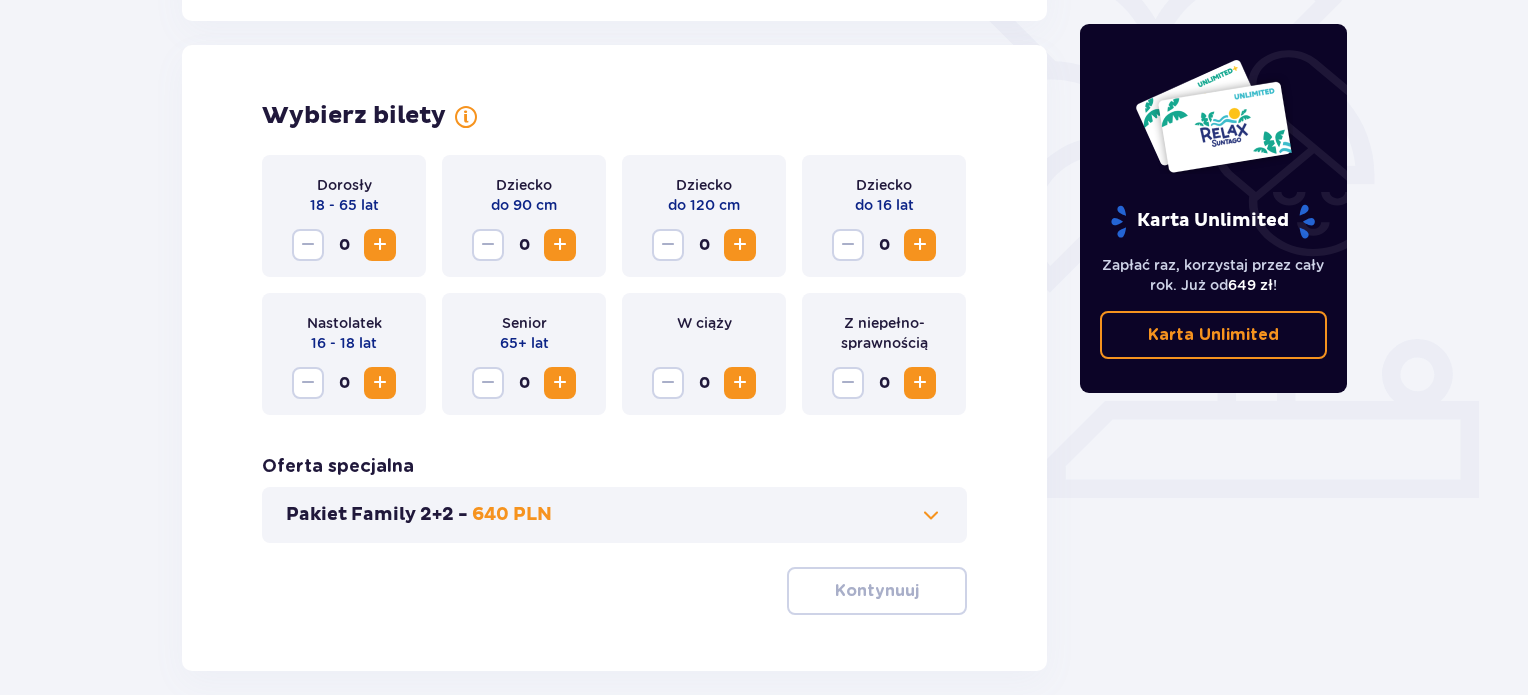 scroll, scrollTop: 556, scrollLeft: 0, axis: vertical 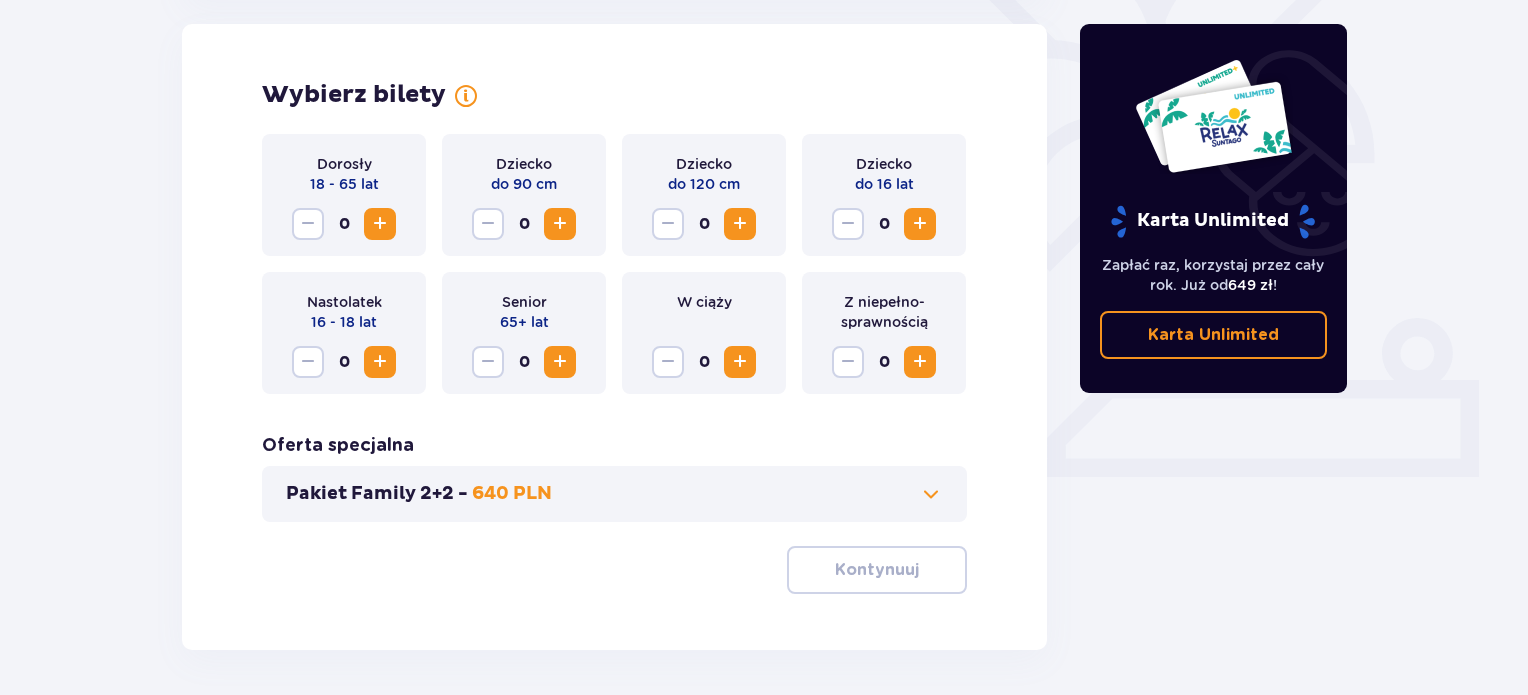 click at bounding box center (380, 224) 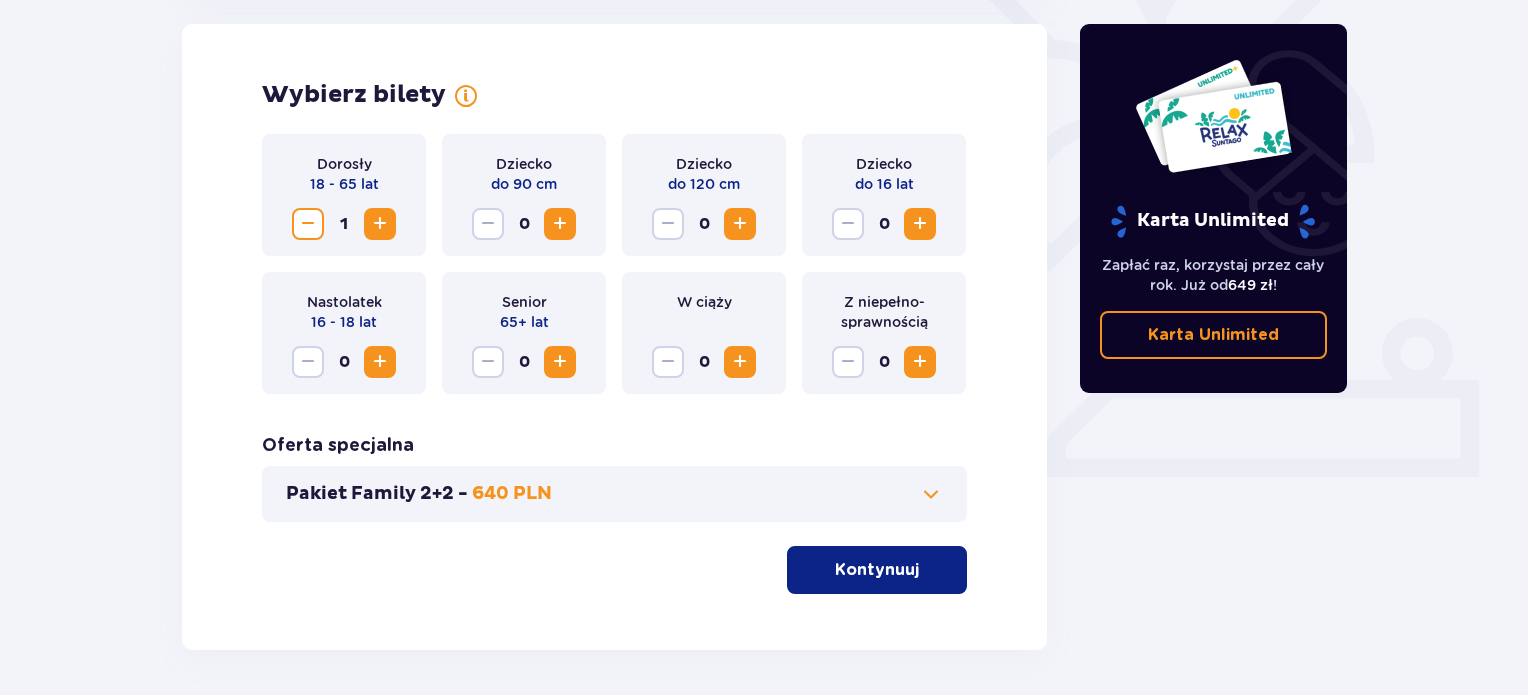 click at bounding box center [380, 224] 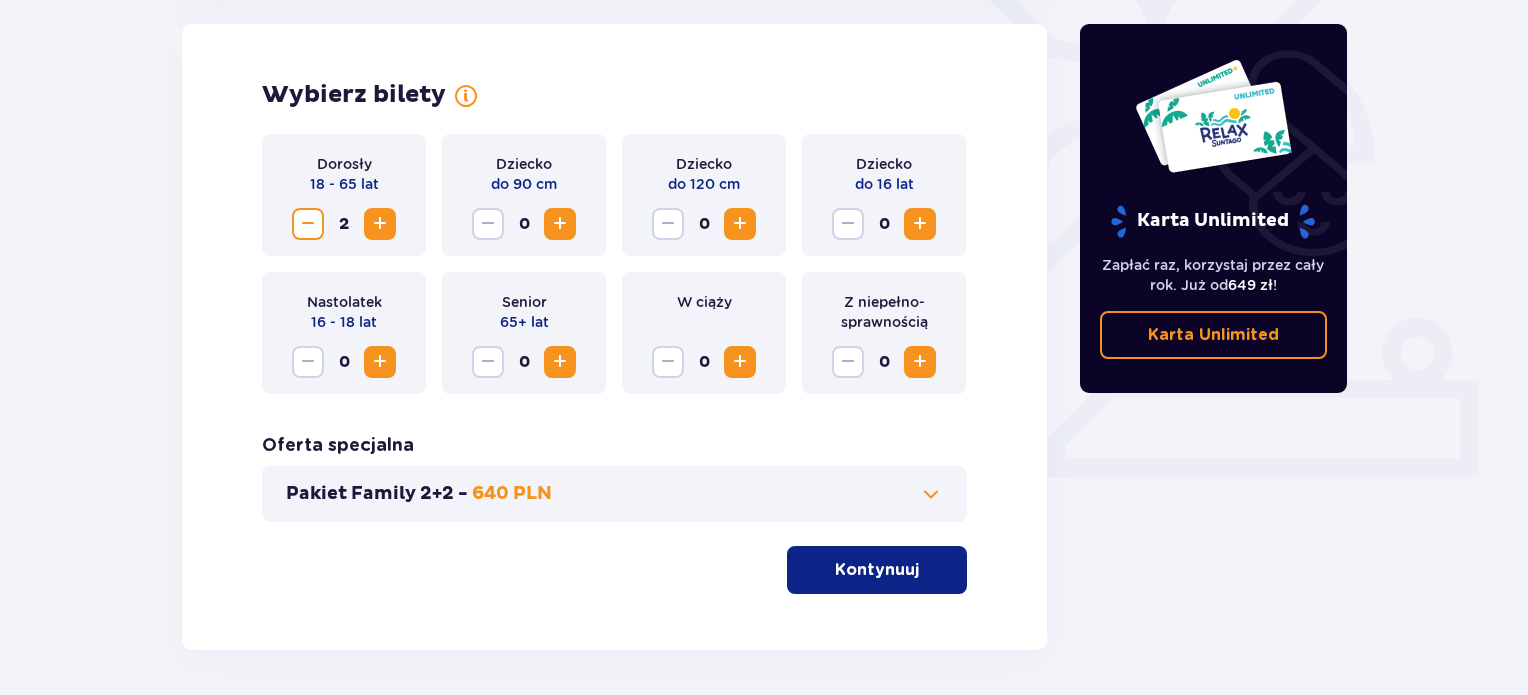 click at bounding box center (380, 224) 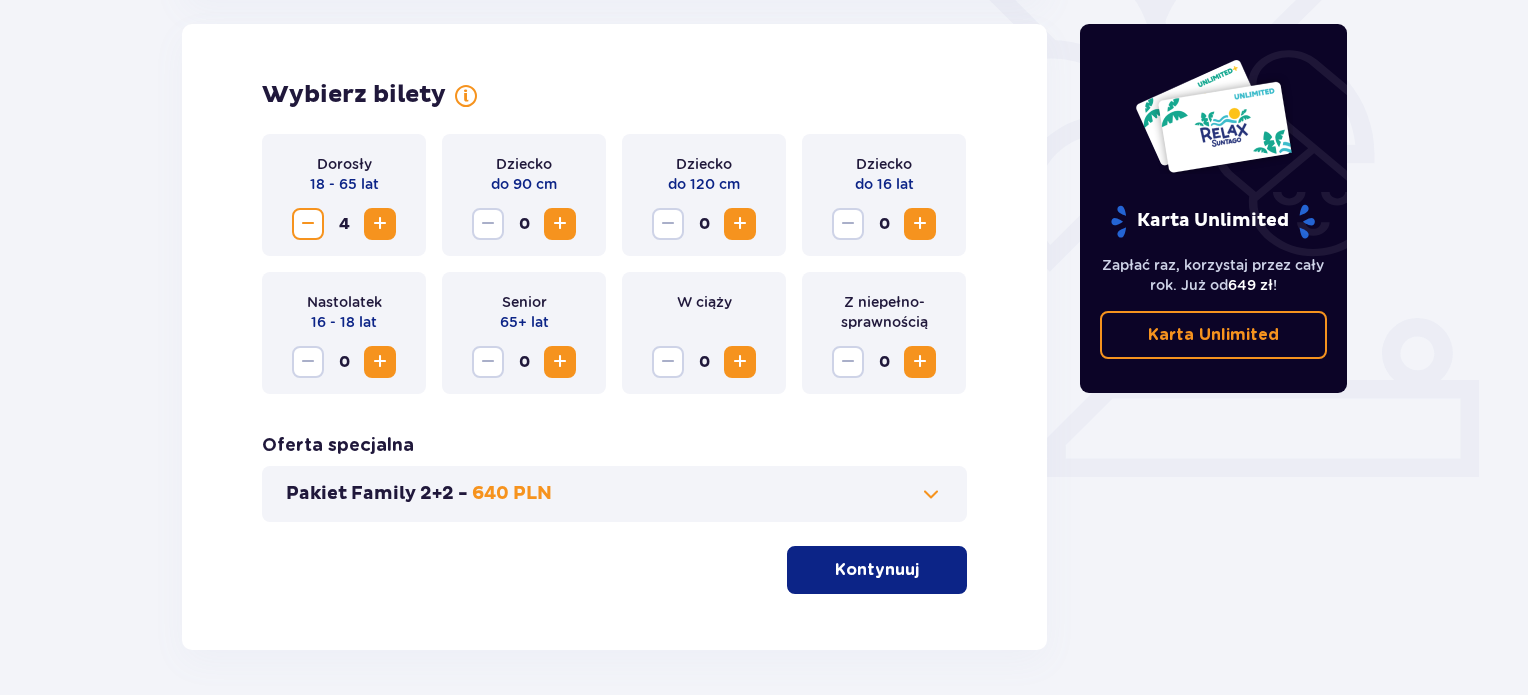click at bounding box center [380, 224] 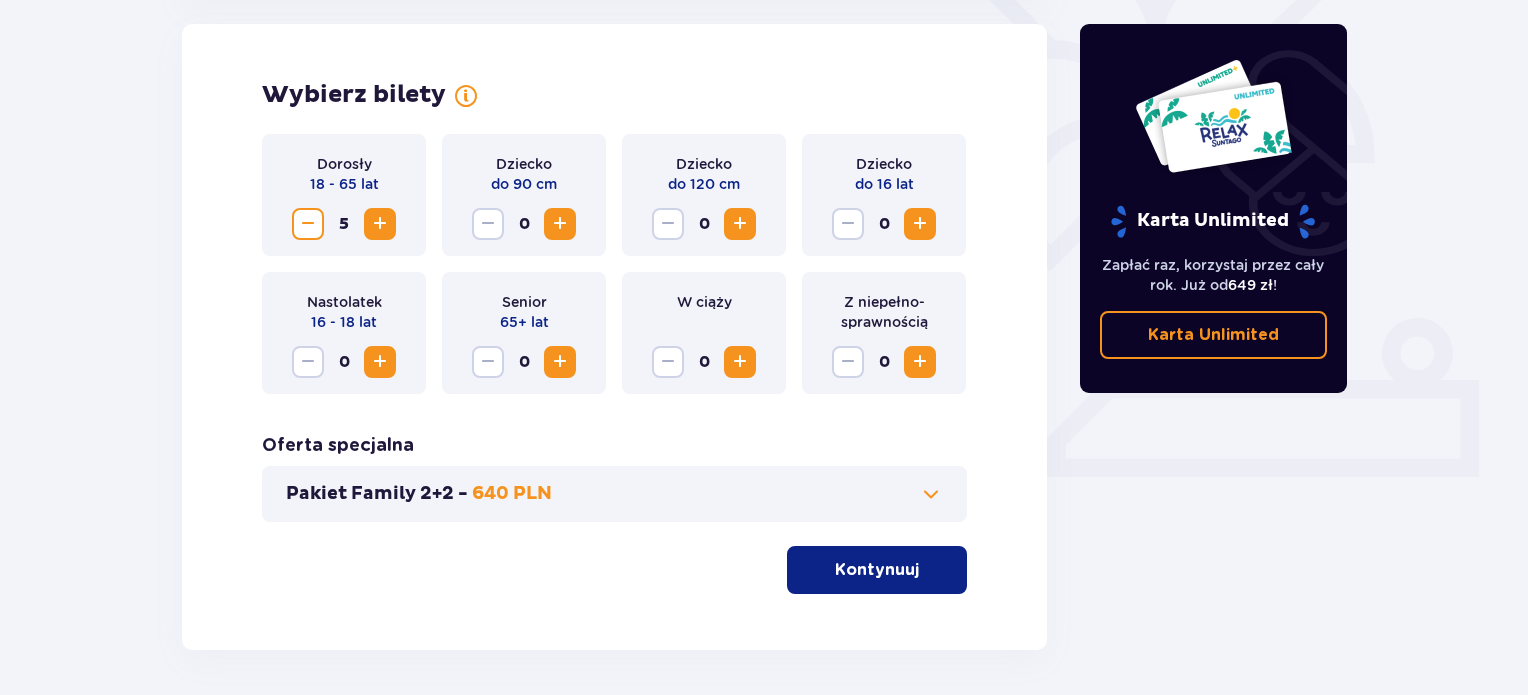click at bounding box center [380, 224] 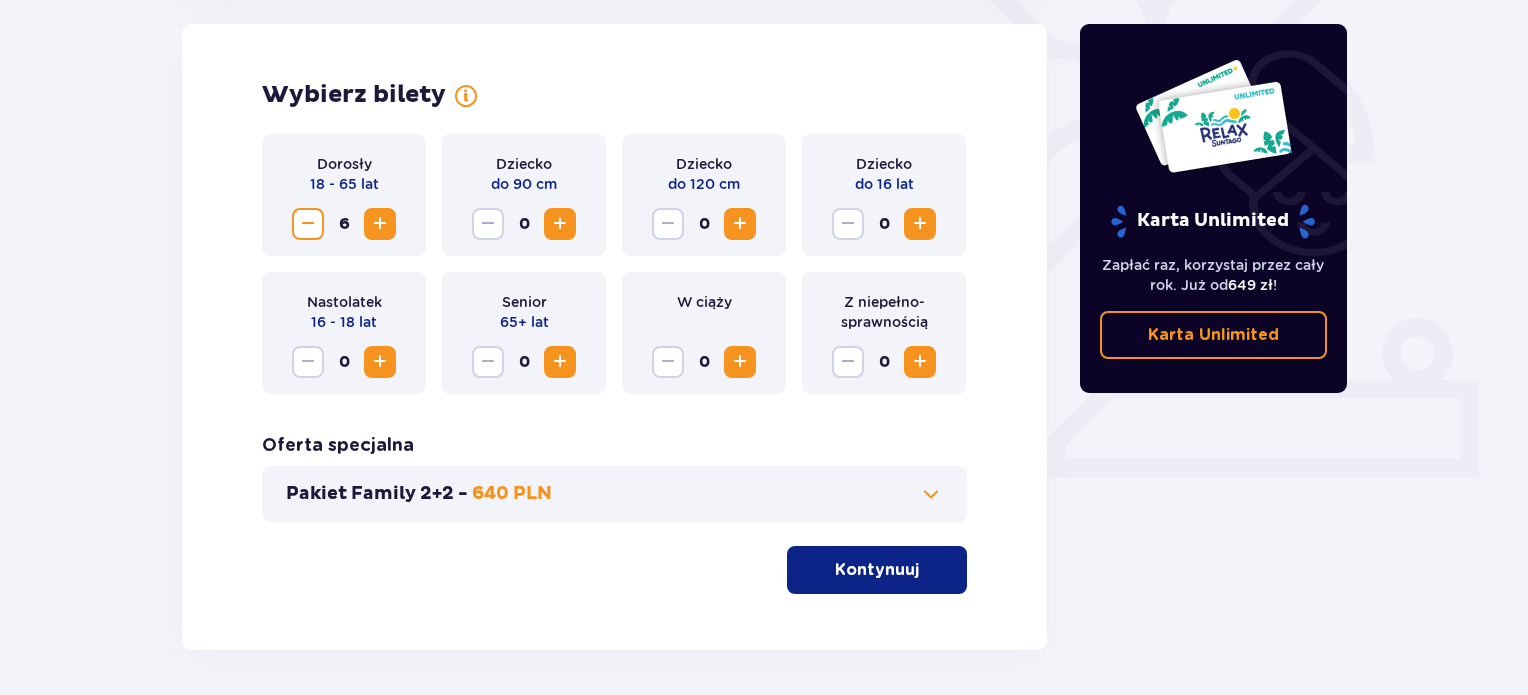 click at bounding box center (560, 224) 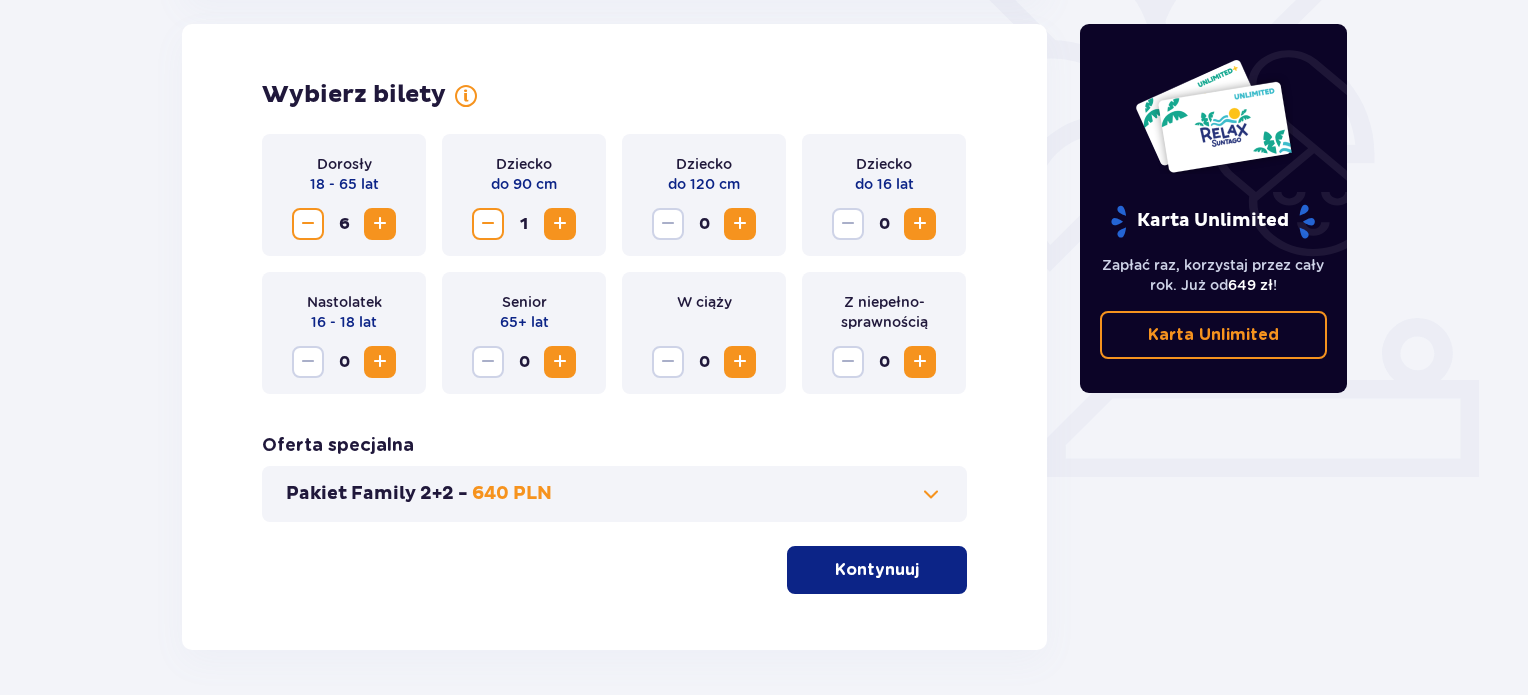 click at bounding box center [740, 224] 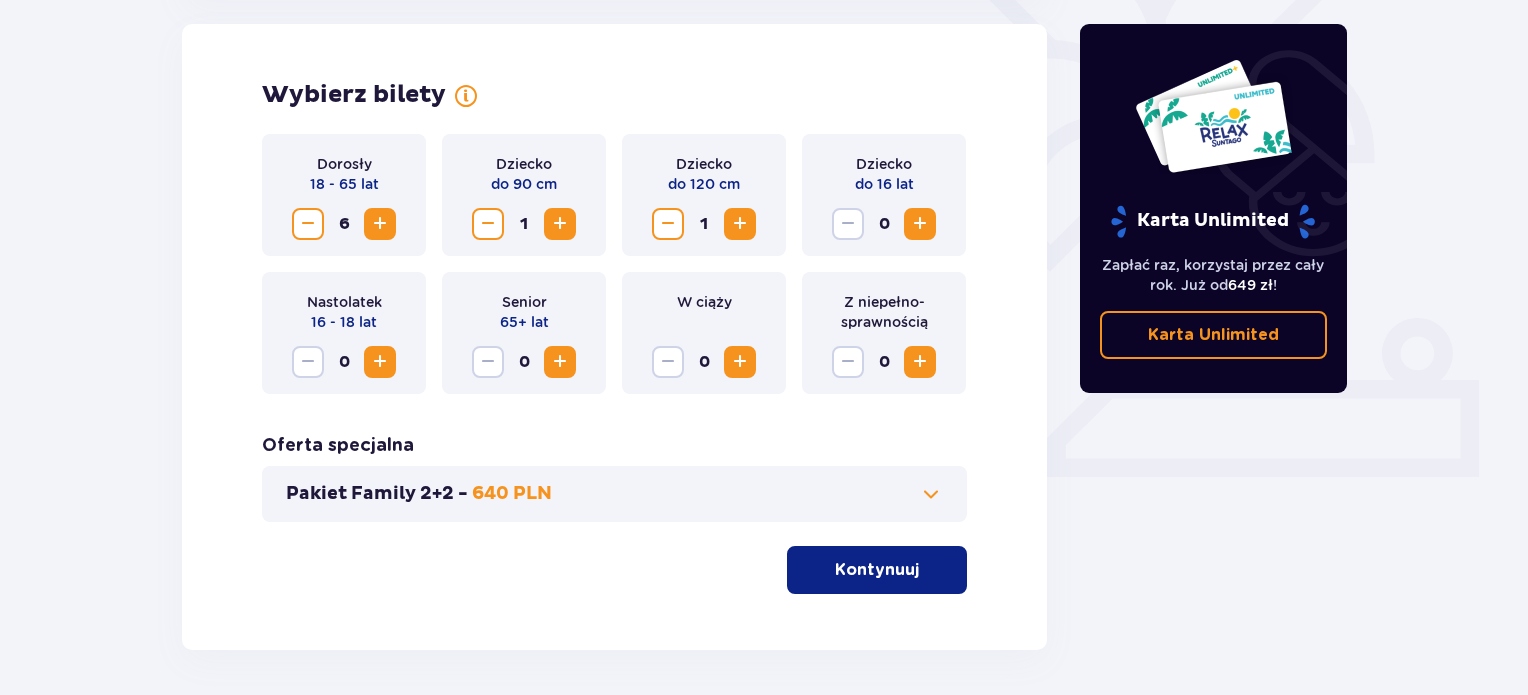 click at bounding box center (920, 224) 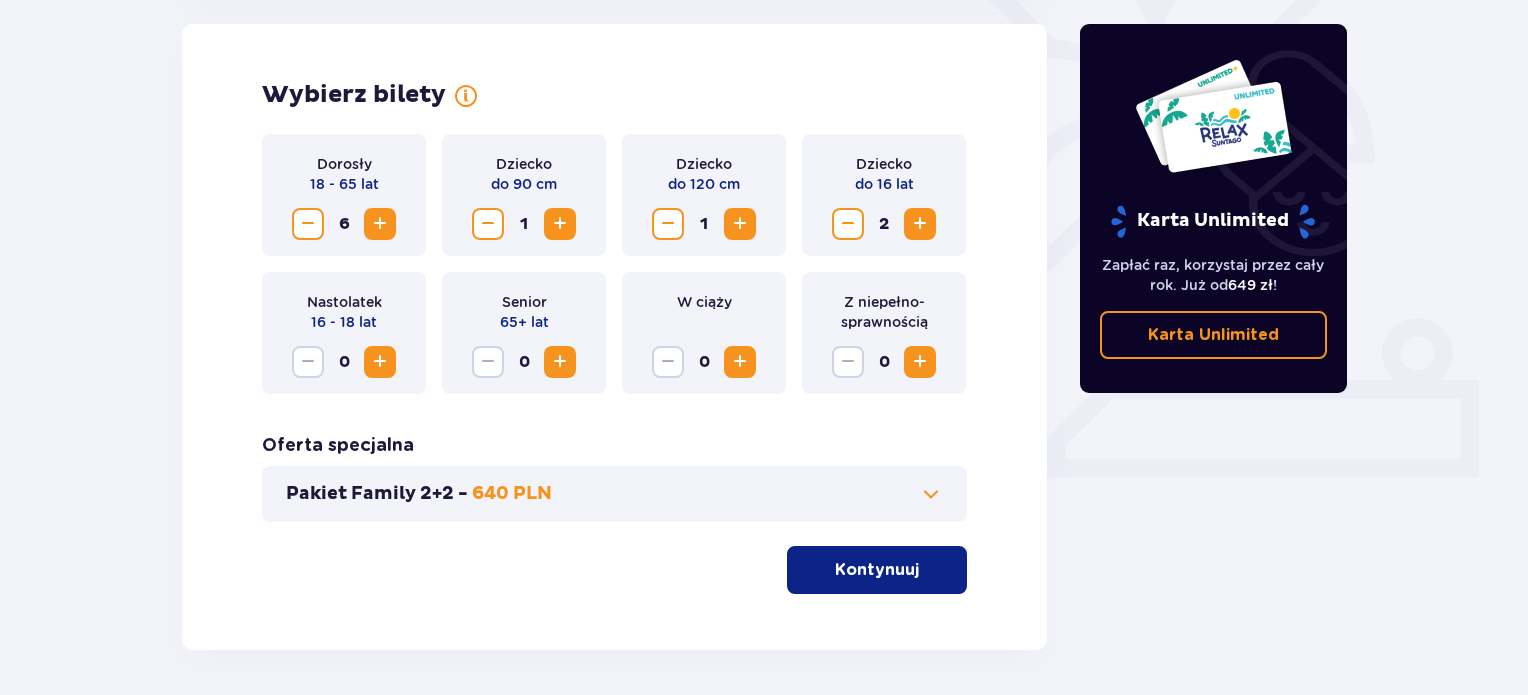 click at bounding box center [920, 224] 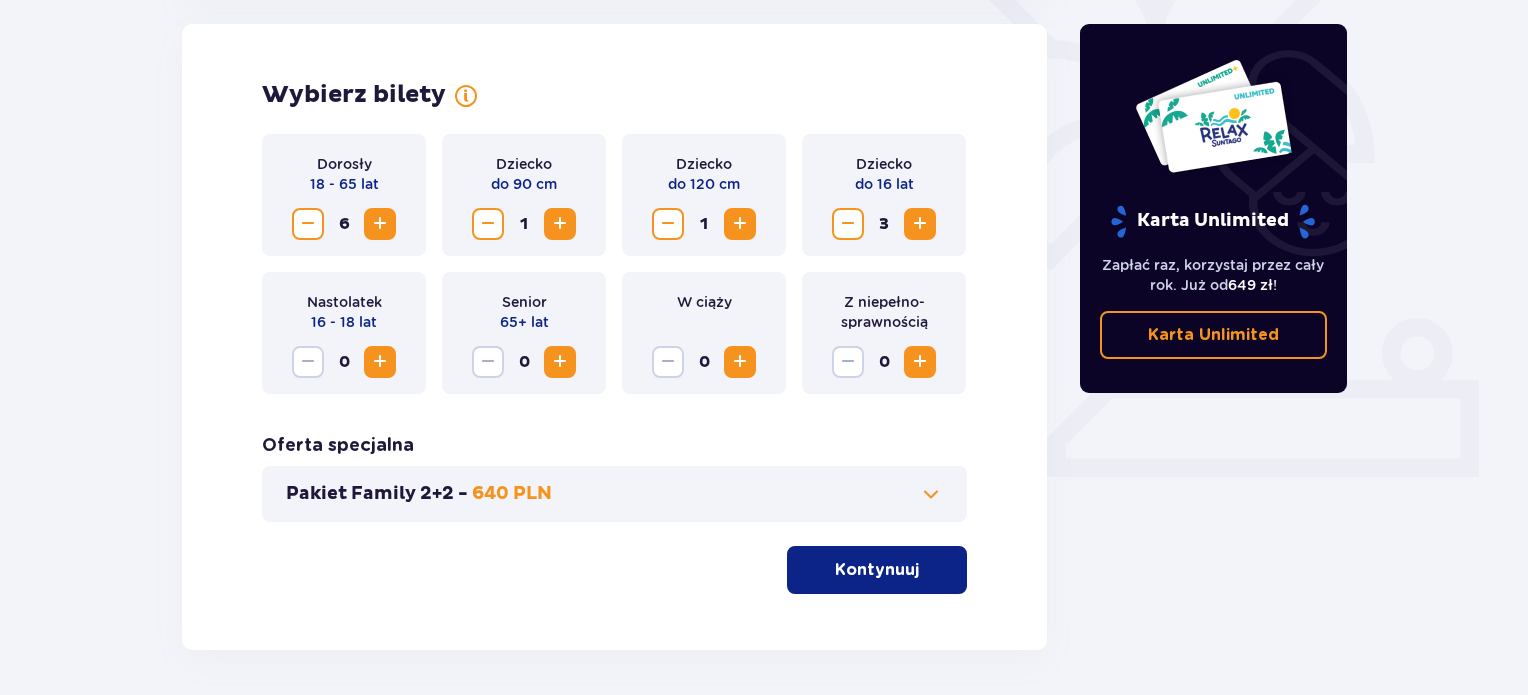 click at bounding box center [920, 224] 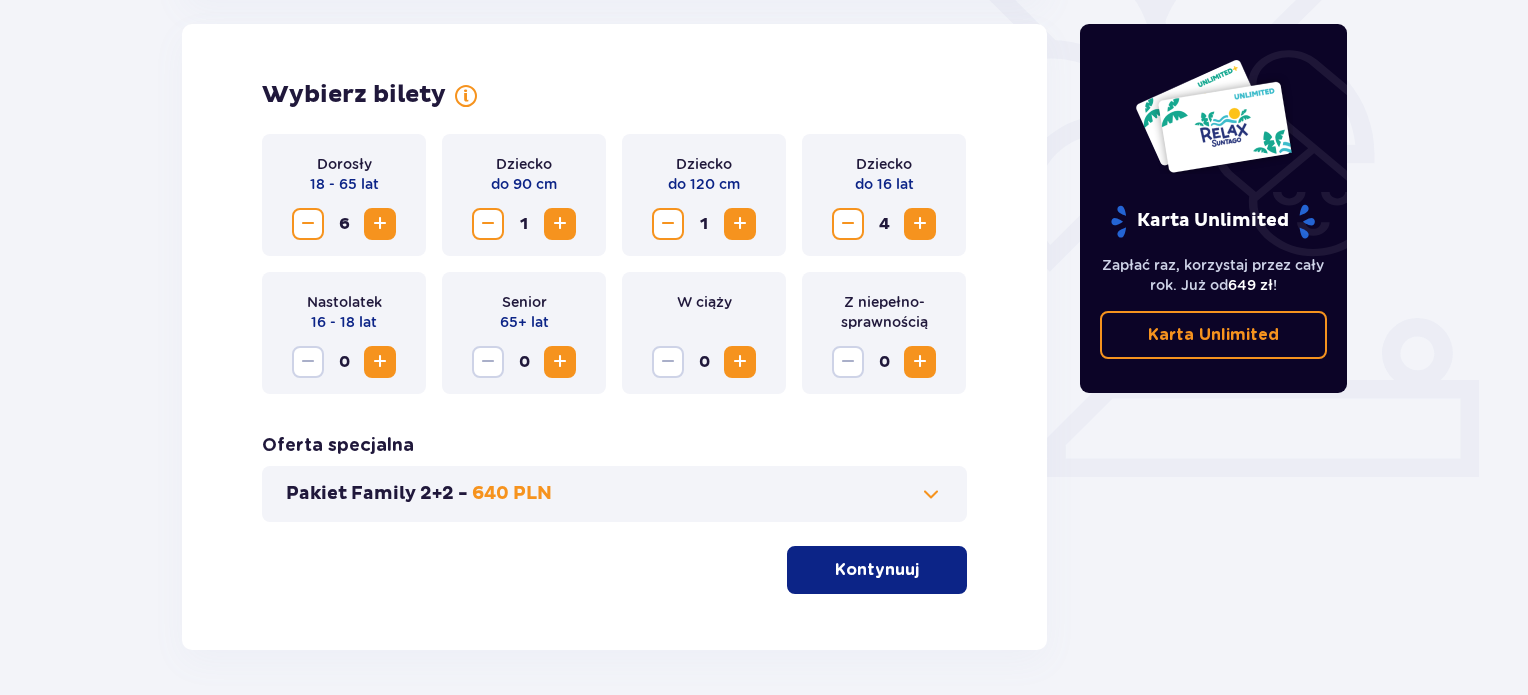 click at bounding box center (931, 494) 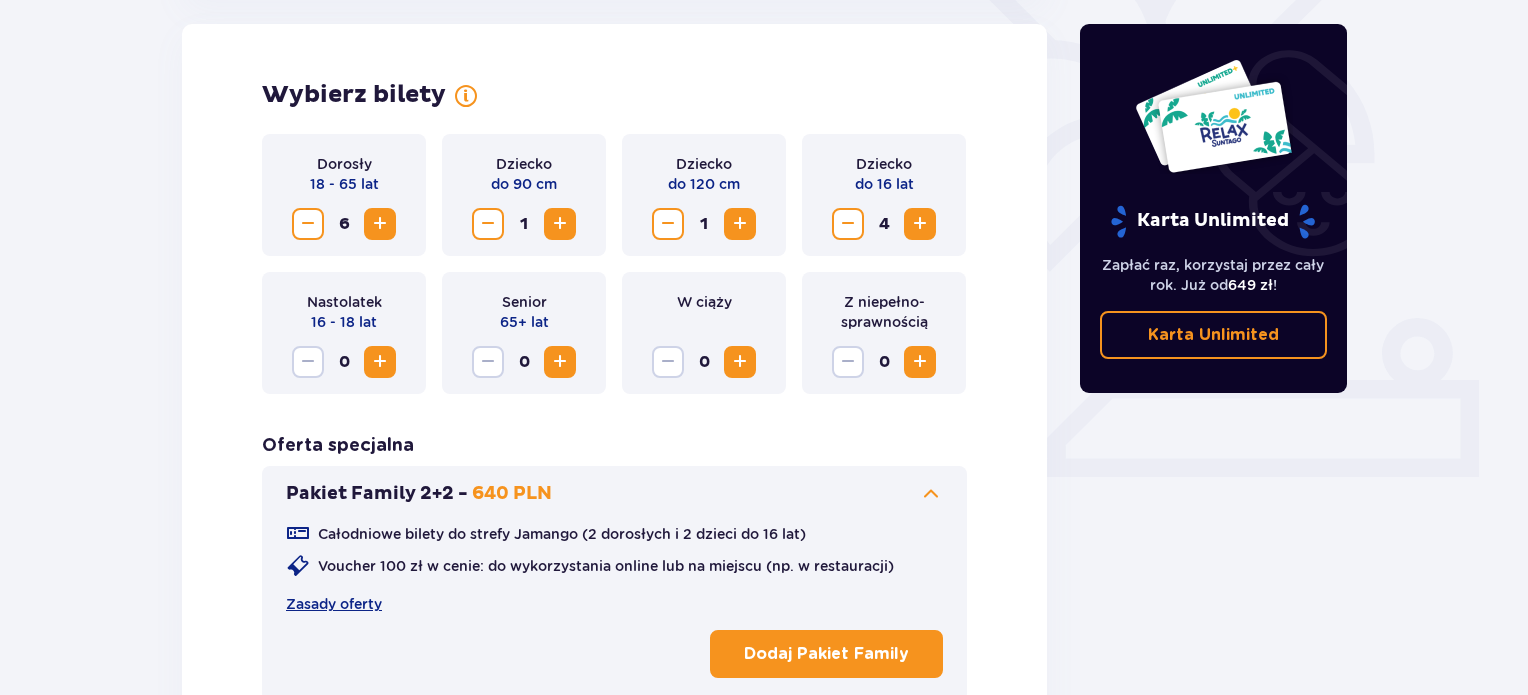 click on "Wybierz bilety Dorosły 18 - 65 lat 6 Dziecko do 90 cm 1 Dziecko do 120 cm 1 Dziecko do 16 lat 4 Nastolatek 16 - 18 lat 0 Senior 65+ lat 0 W ciąży 0 Z niepełno­sprawnością 0 Oferta specjalna Pakiet Family 2+2 -  640 PLN Całodniowe bilety do strefy Jamango (2 dorosłych i 2 dzieci do 16 lat) Voucher 100 zł w cenie: do wykorzystania online lub na miejscu (np. w restauracji) Zasady oferty Dodaj Pakiet Family Kontynuuj" at bounding box center [614, 427] 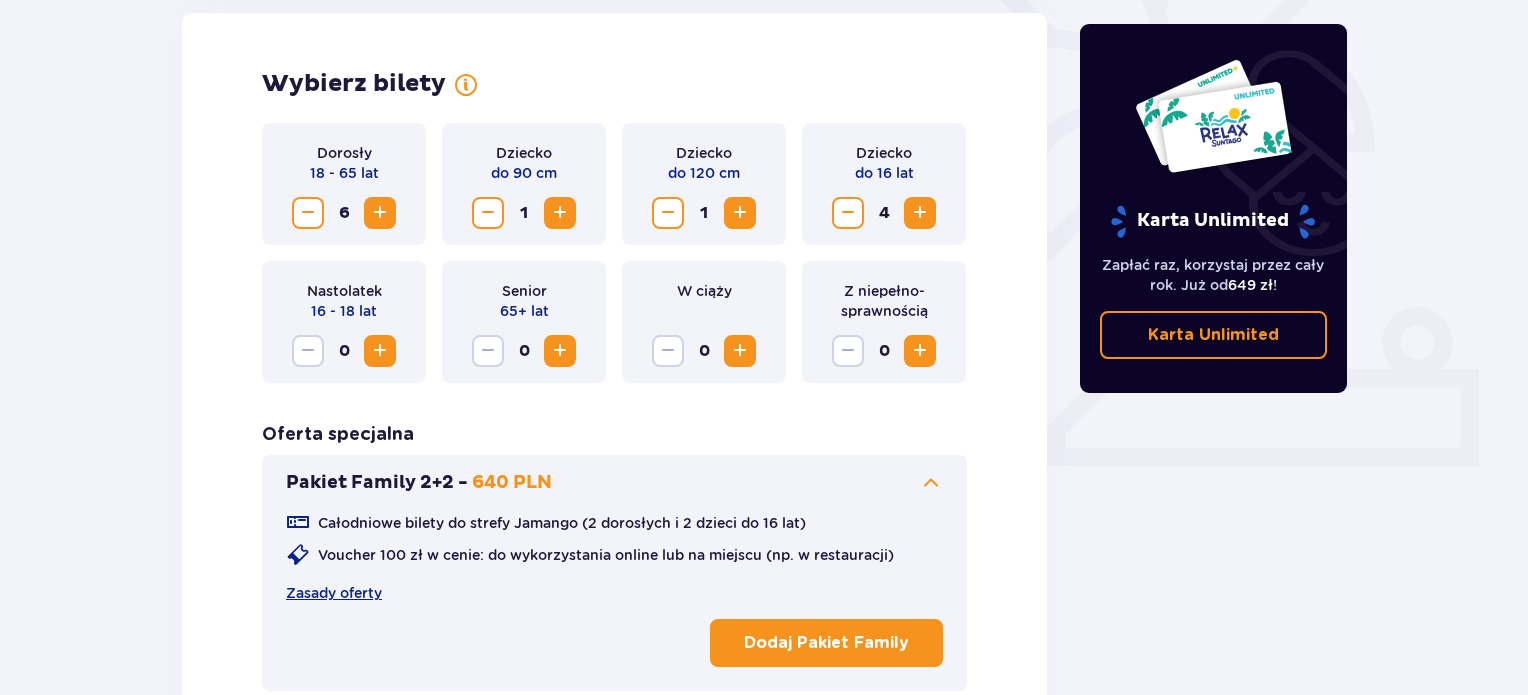 scroll, scrollTop: 571, scrollLeft: 0, axis: vertical 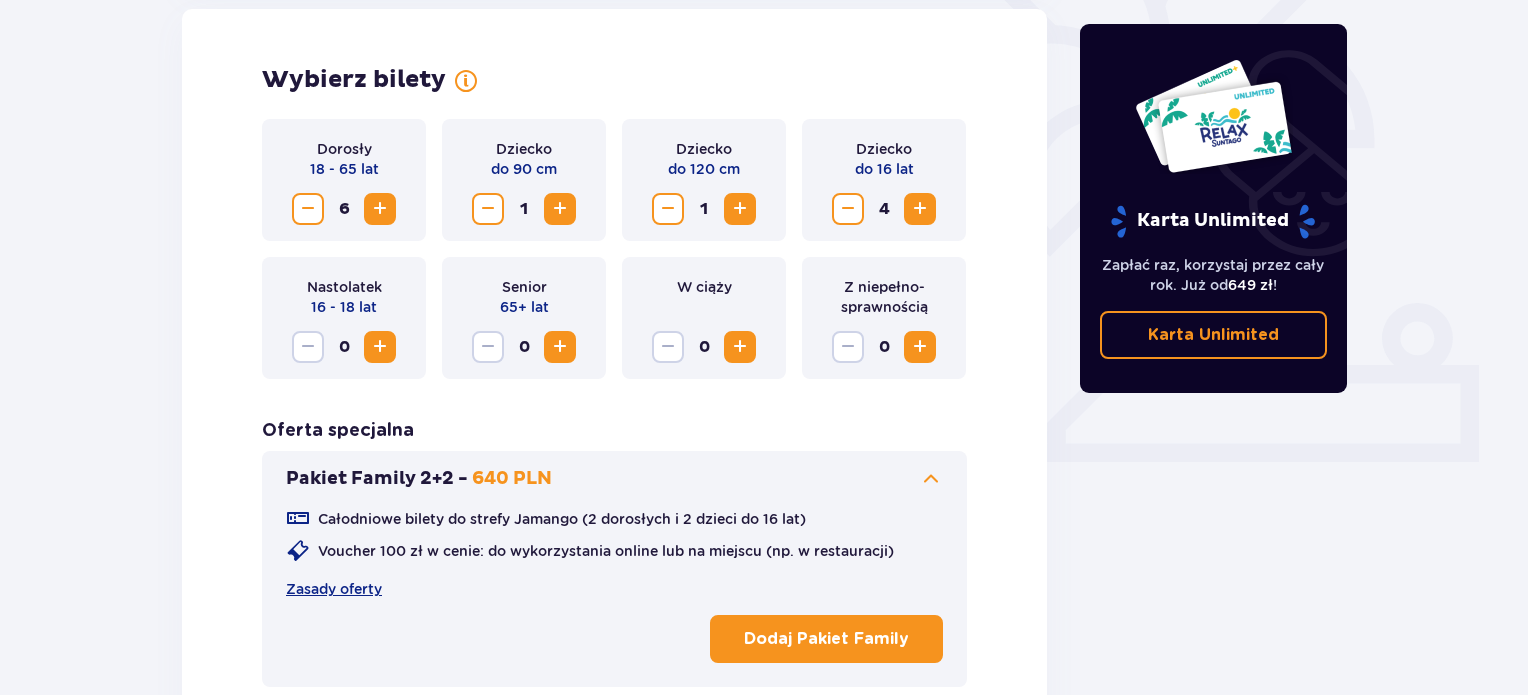 click on "Wybierz bilety Dorosły 18 - 65 lat 6 Dziecko do 90 cm 1 Dziecko do 120 cm 1 Dziecko do 16 lat 4 Nastolatek 16 - 18 lat 0 Senior 65+ lat 0 W ciąży 0 Z niepełno­sprawnością 0 Oferta specjalna Pakiet Family 2+2 -  640 PLN Całodniowe bilety do strefy Jamango (2 dorosłych i 2 dzieci do 16 lat) Voucher 100 zł w cenie: do wykorzystania online lub na miejscu (np. w restauracji) Zasady oferty Dodaj Pakiet Family Kontynuuj" at bounding box center (614, 412) 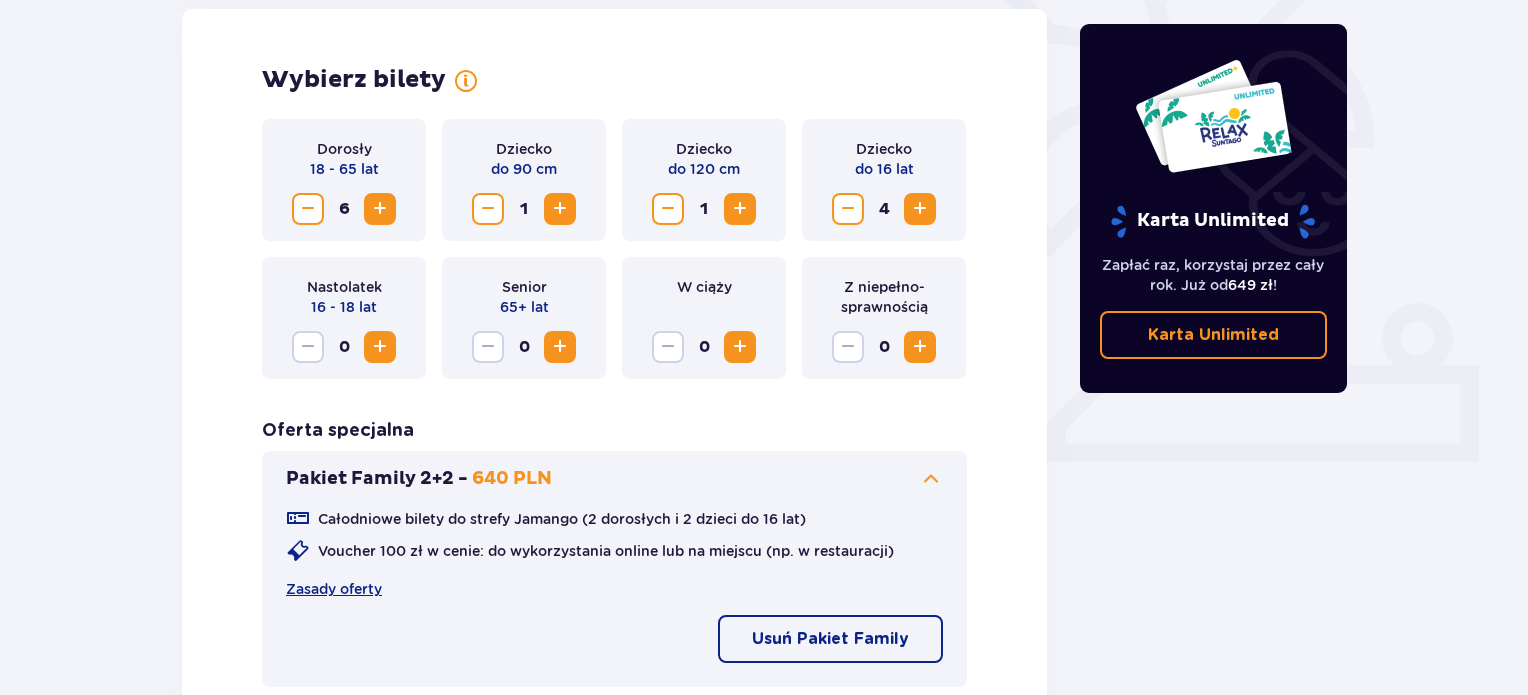 click on "Wybierz bilety Dorosły 18 - 65 lat 6 Dziecko do 90 cm 1 Dziecko do 120 cm 1 Dziecko do 16 lat 4 Nastolatek 16 - 18 lat 0 Senior 65+ lat 0 W ciąży 0 Z niepełno­sprawnością 0 Oferta specjalna Pakiet Family 2+2 -  640 PLN Całodniowe bilety do strefy Jamango (2 dorosłych i 2 dzieci do 16 lat) Voucher 100 zł w cenie: do wykorzystania online lub na miejscu (np. w restauracji) Zasady oferty Usuń Pakiet Family Kontynuuj" at bounding box center [614, 412] 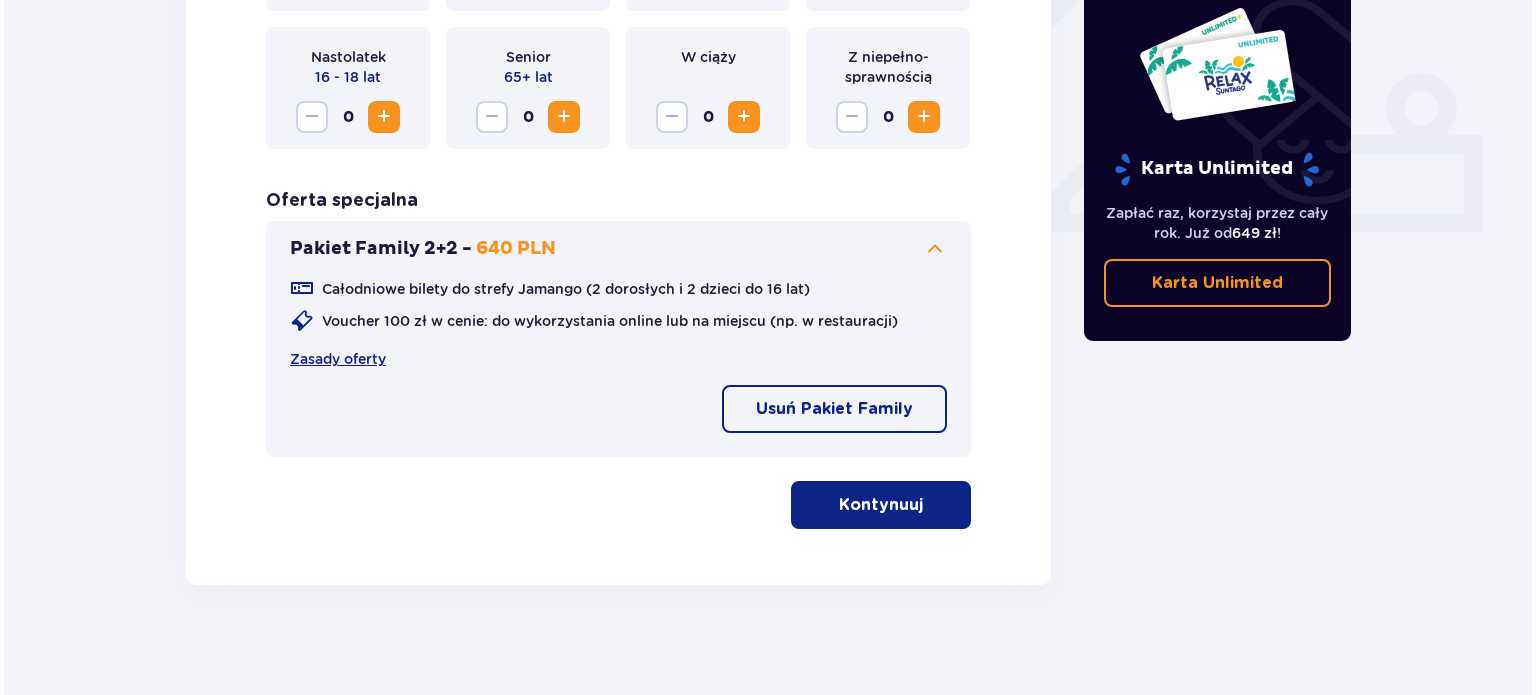scroll, scrollTop: 811, scrollLeft: 0, axis: vertical 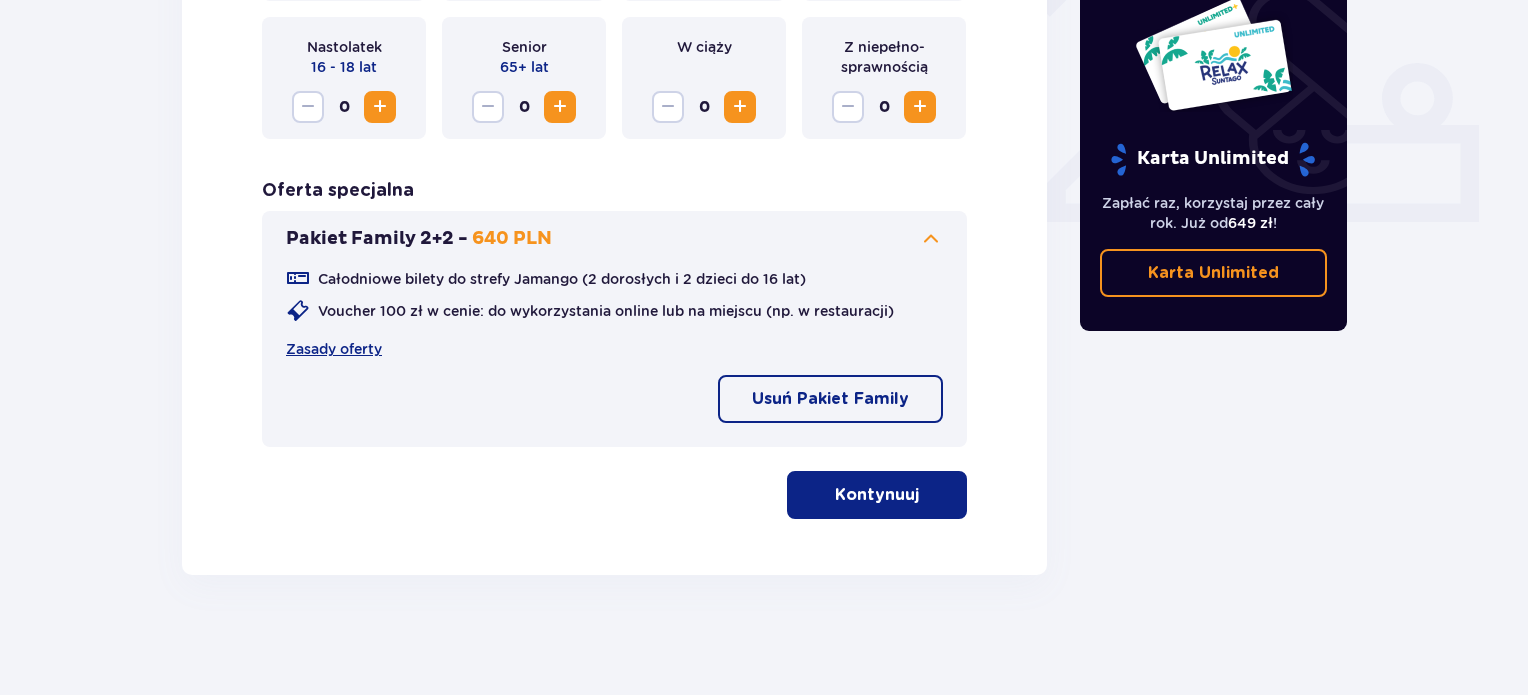 click on "Kontynuuj" at bounding box center (877, 495) 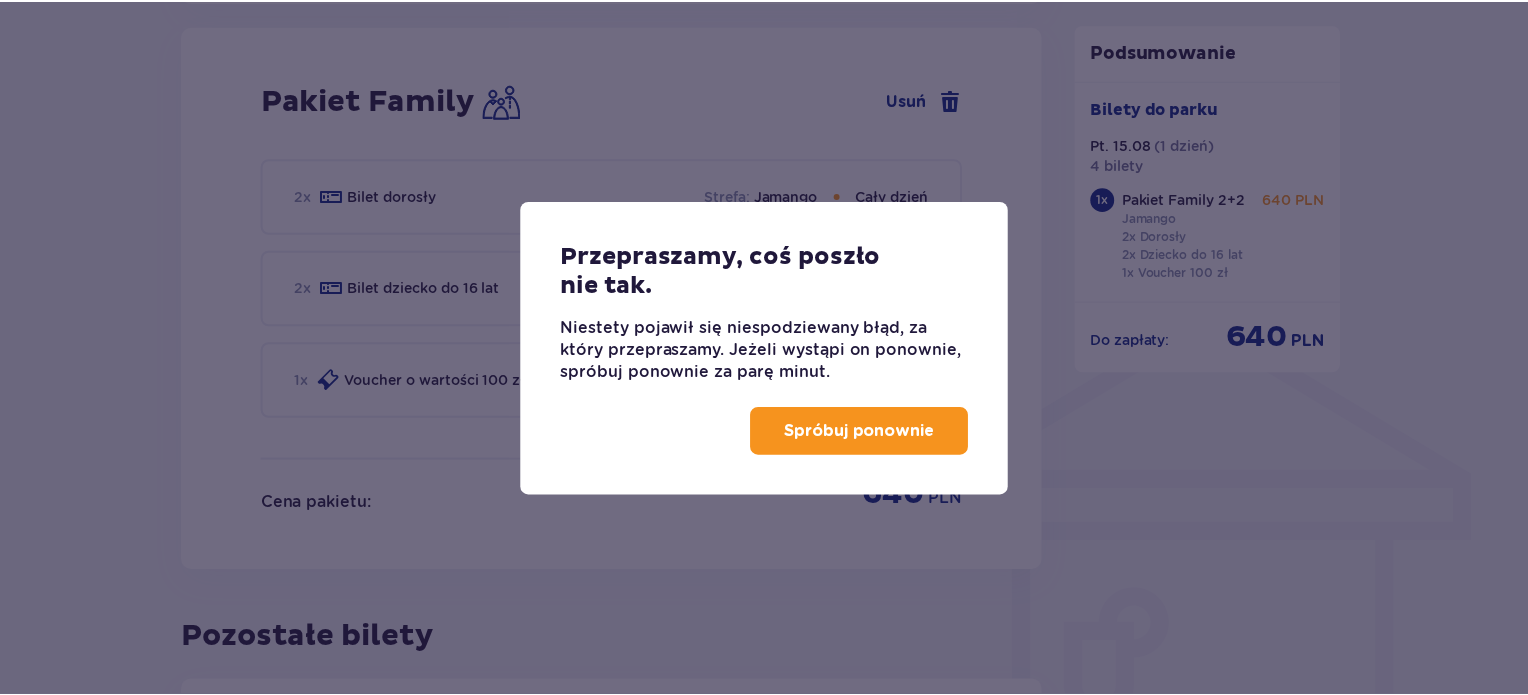 scroll, scrollTop: 1314, scrollLeft: 0, axis: vertical 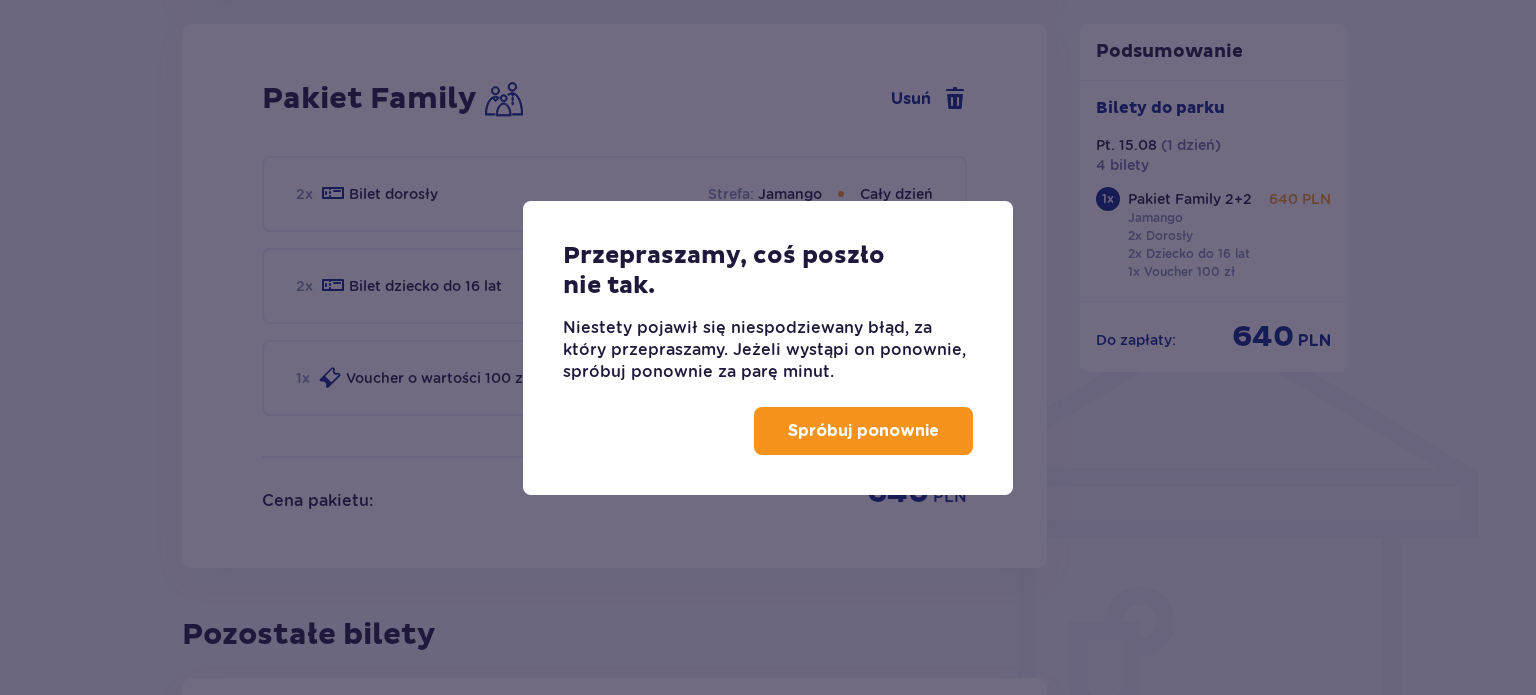 click on "Spróbuj ponownie" at bounding box center (863, 431) 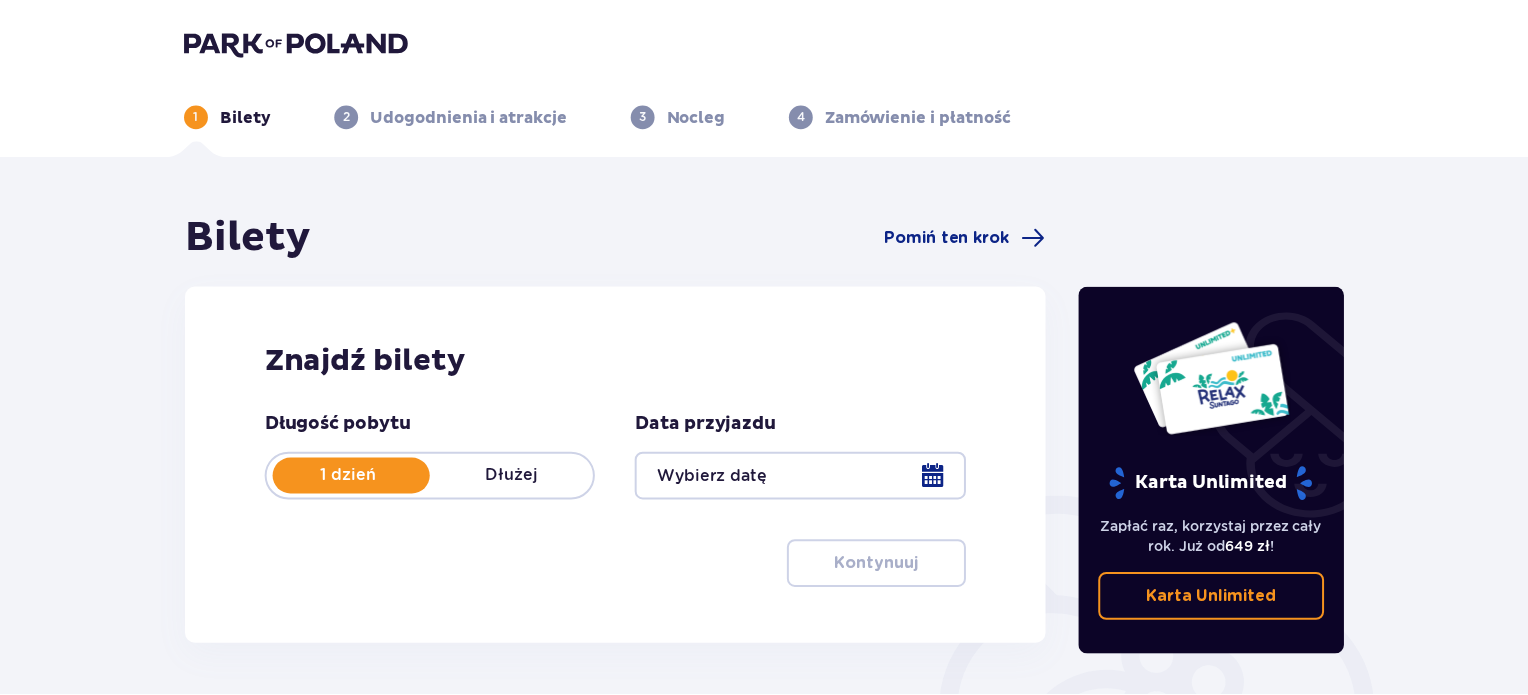 scroll, scrollTop: 0, scrollLeft: 0, axis: both 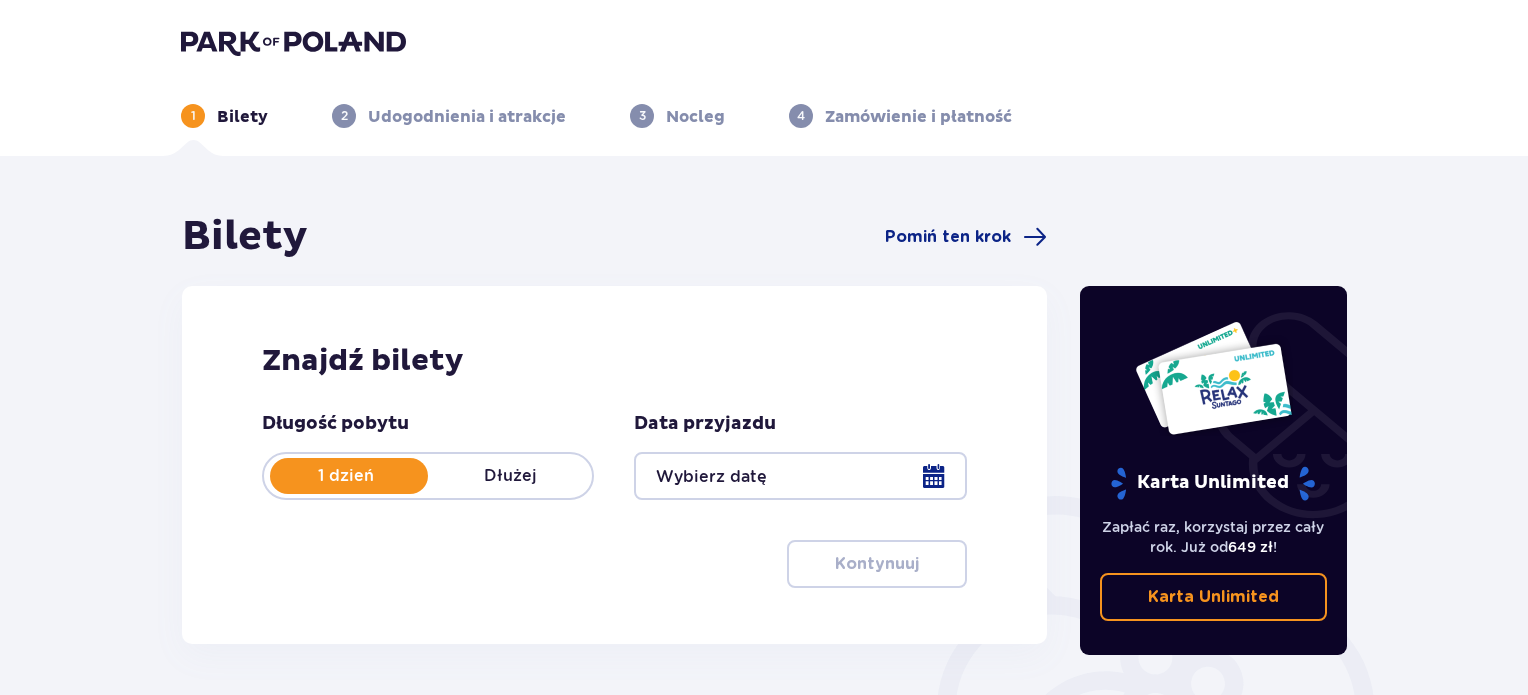 click at bounding box center (800, 476) 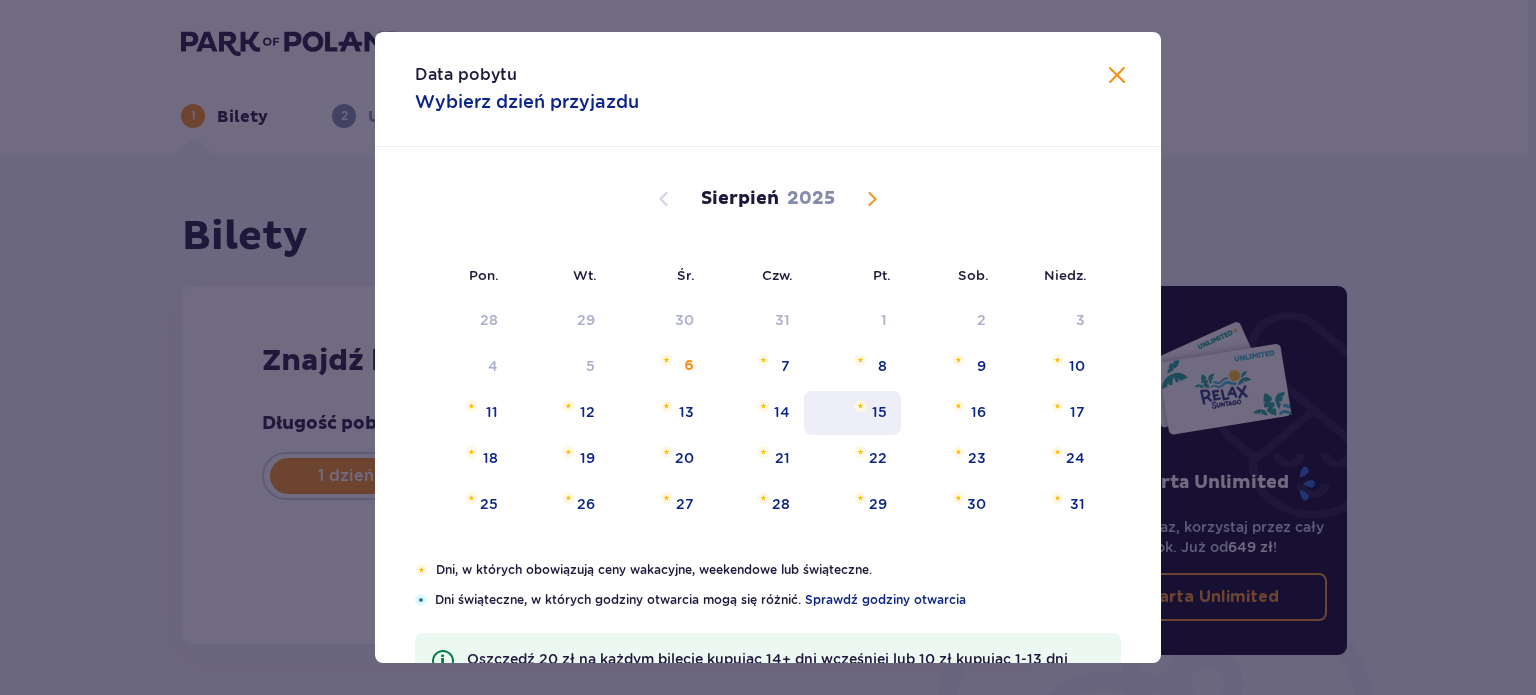 click on "15" at bounding box center [852, 413] 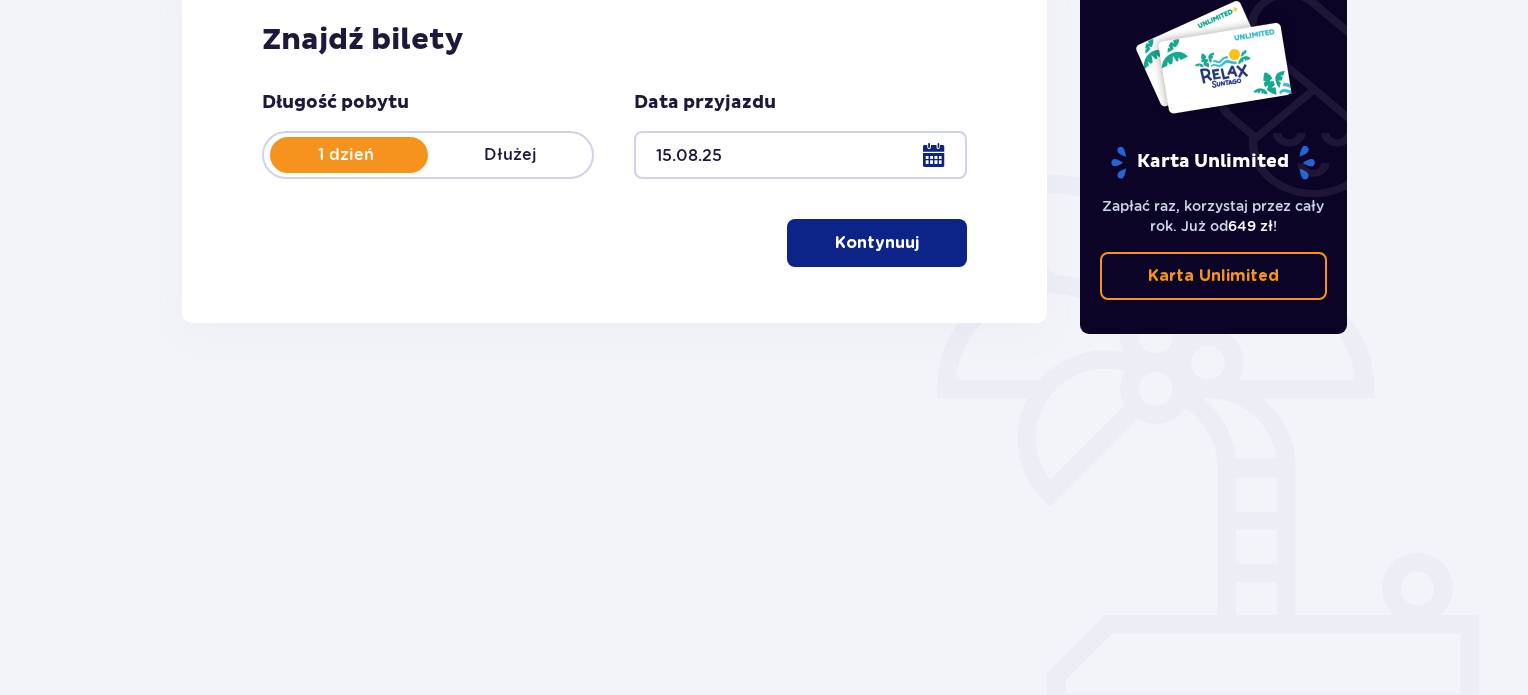 scroll, scrollTop: 324, scrollLeft: 0, axis: vertical 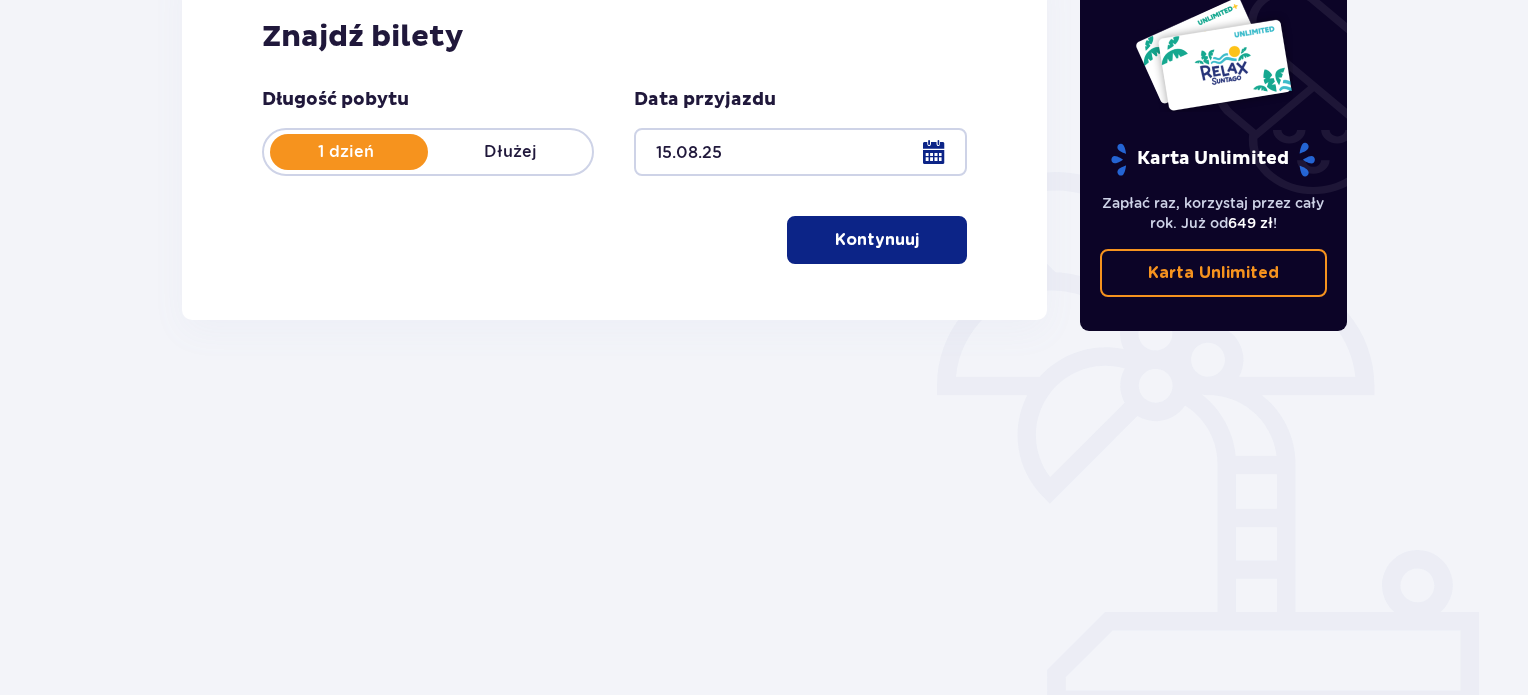 click on "Kontynuuj" at bounding box center (877, 240) 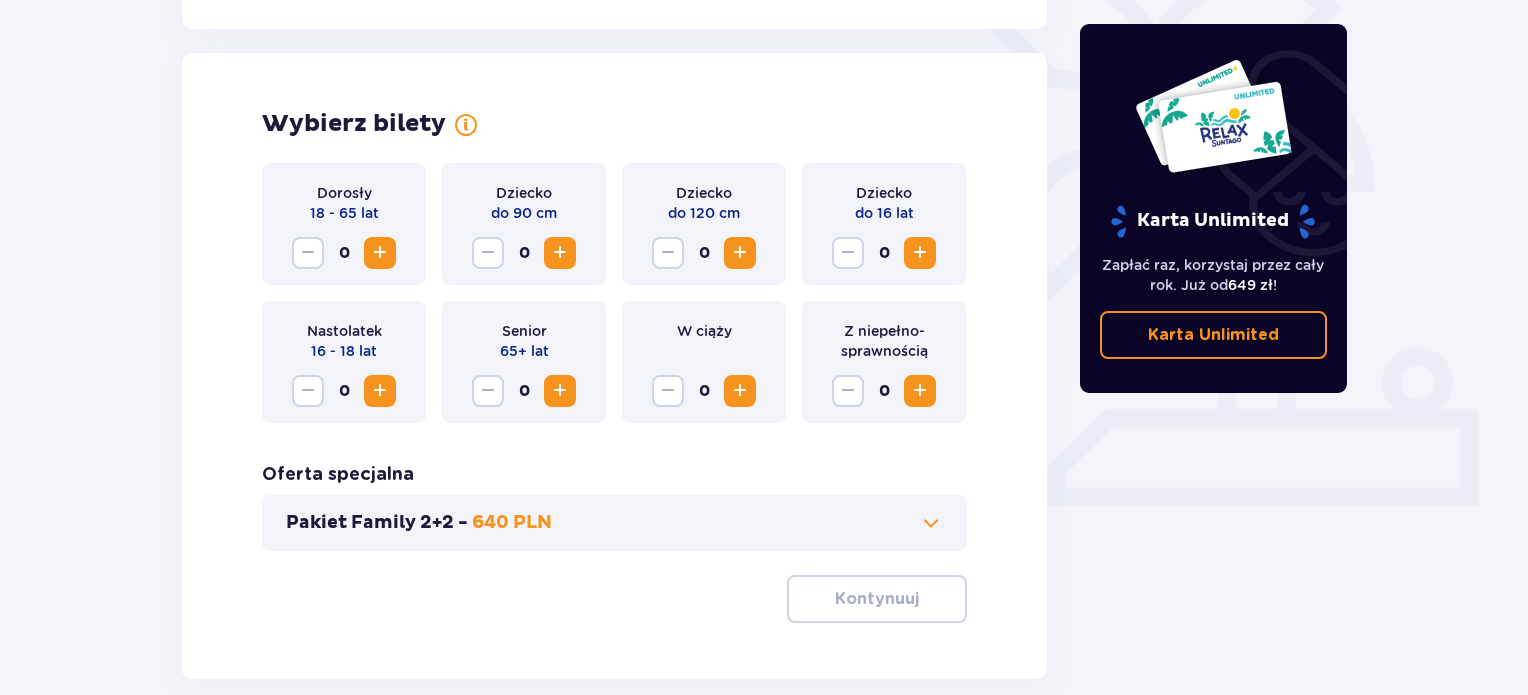scroll, scrollTop: 556, scrollLeft: 0, axis: vertical 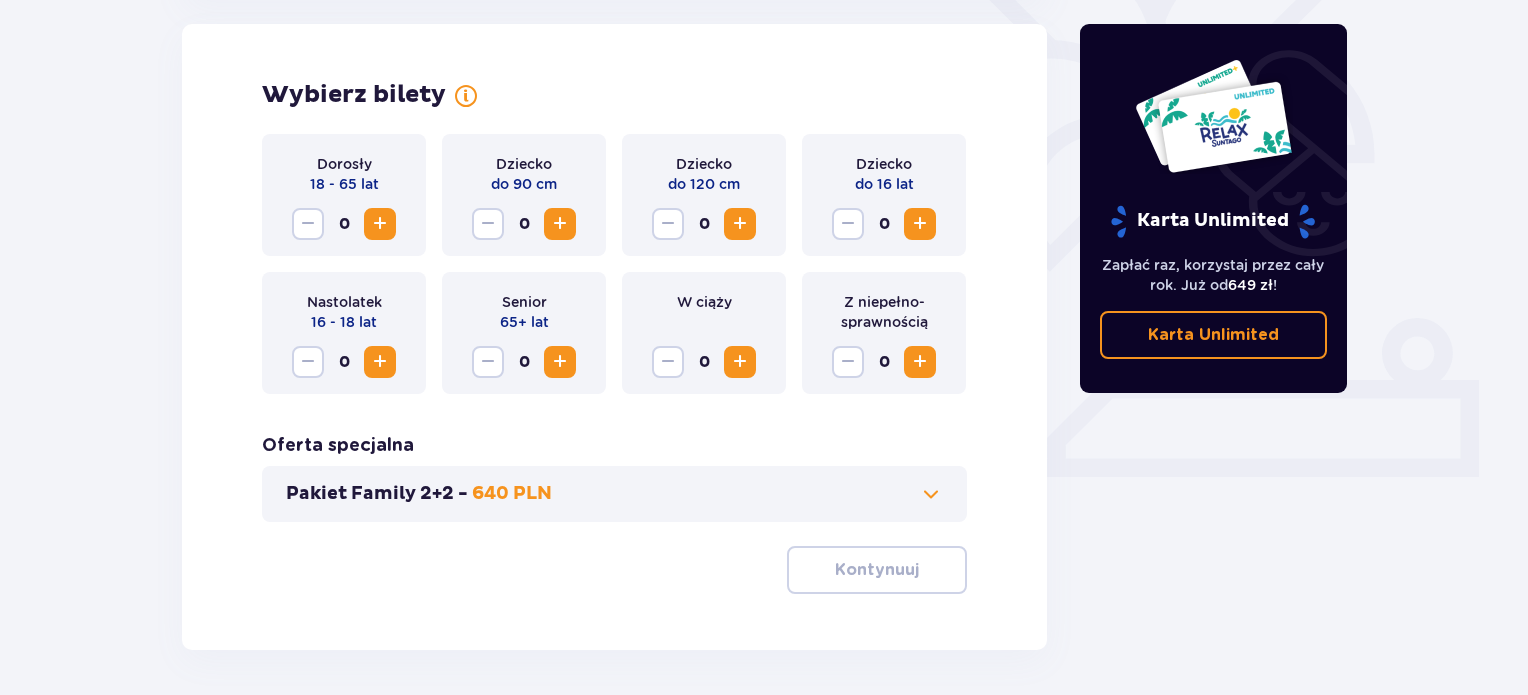 click on "Pakiet Family 2+2 -  640 PLN" at bounding box center (614, 494) 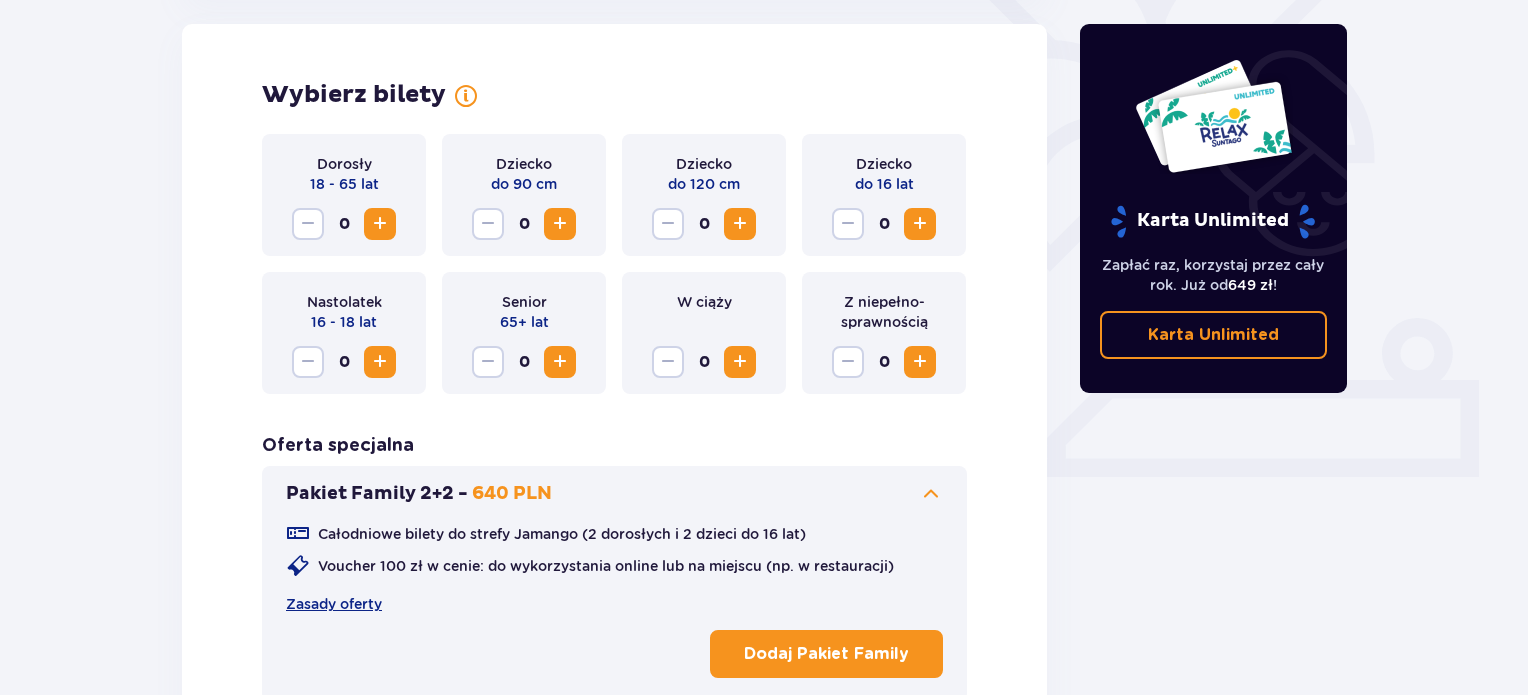 click on "Dodaj Pakiet Family" at bounding box center (826, 654) 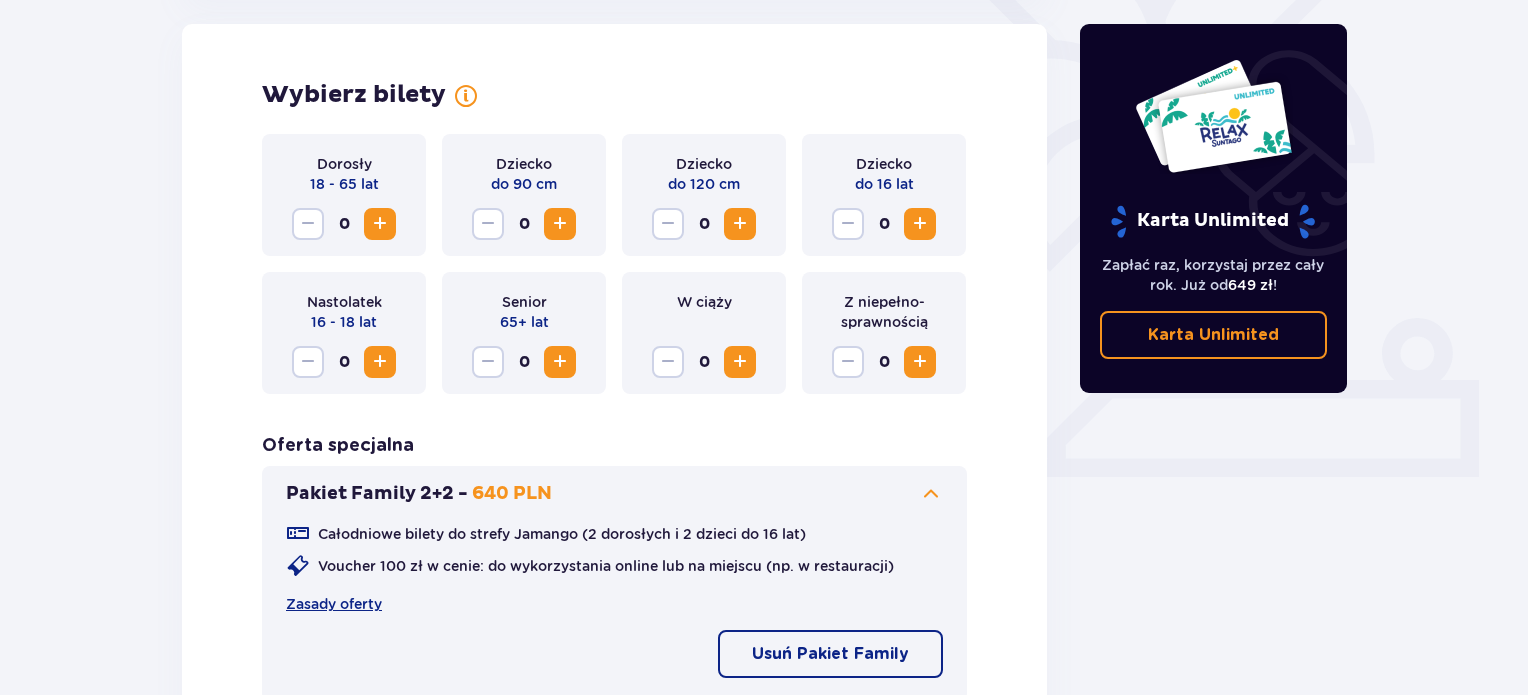 click on "Wybierz bilety Dorosły 18 - 65 lat 0 Dziecko do 90 cm 0 Dziecko do 120 cm 0 Dziecko do 16 lat 0 Nastolatek 16 - 18 lat 0 Senior 65+ lat 0 W ciąży 0 Z niepełno­sprawnością 0 Oferta specjalna Pakiet Family 2+2 -  640 PLN Całodniowe bilety do strefy Jamango (2 dorosłych i 2 dzieci do 16 lat) Voucher 100 zł w cenie: do wykorzystania online lub na miejscu (np. w restauracji) Zasady oferty Usuń Pakiet Family Kontynuuj" at bounding box center (614, 427) 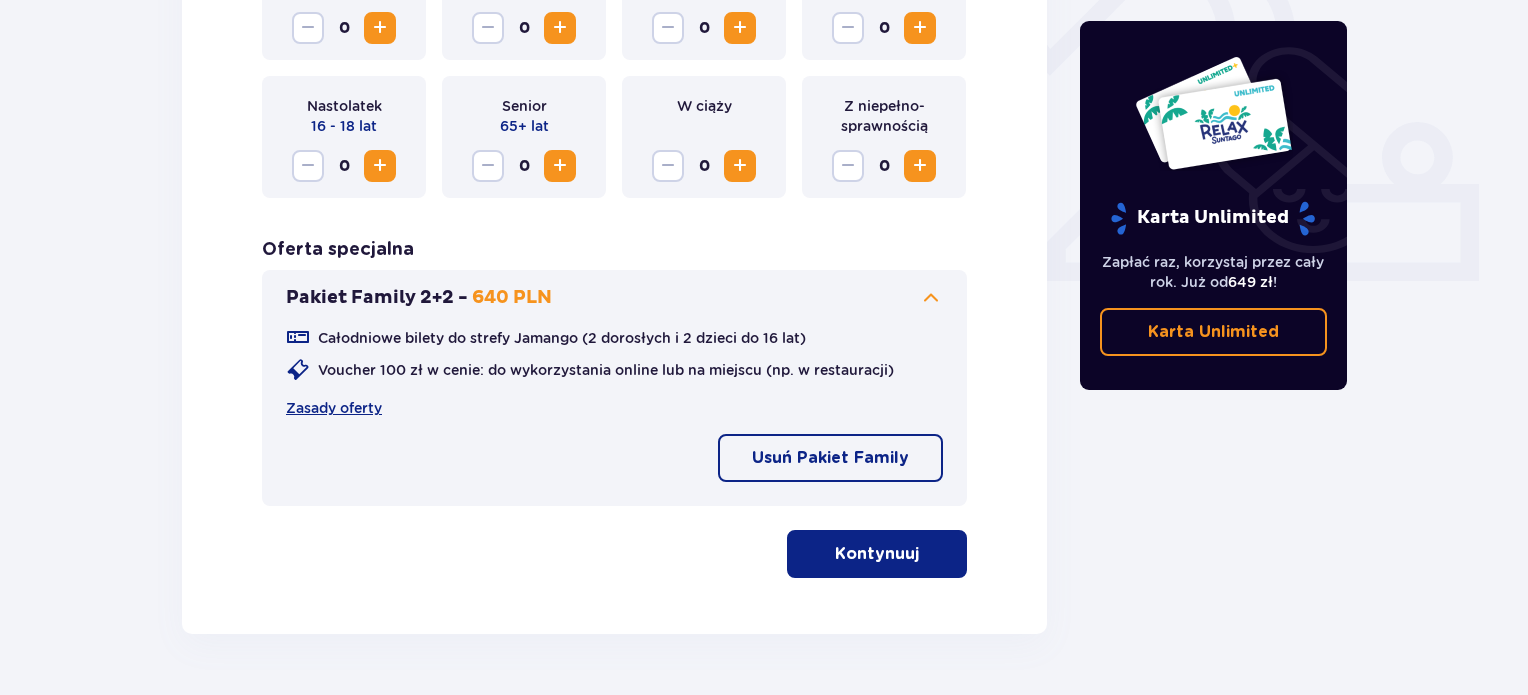 scroll, scrollTop: 756, scrollLeft: 0, axis: vertical 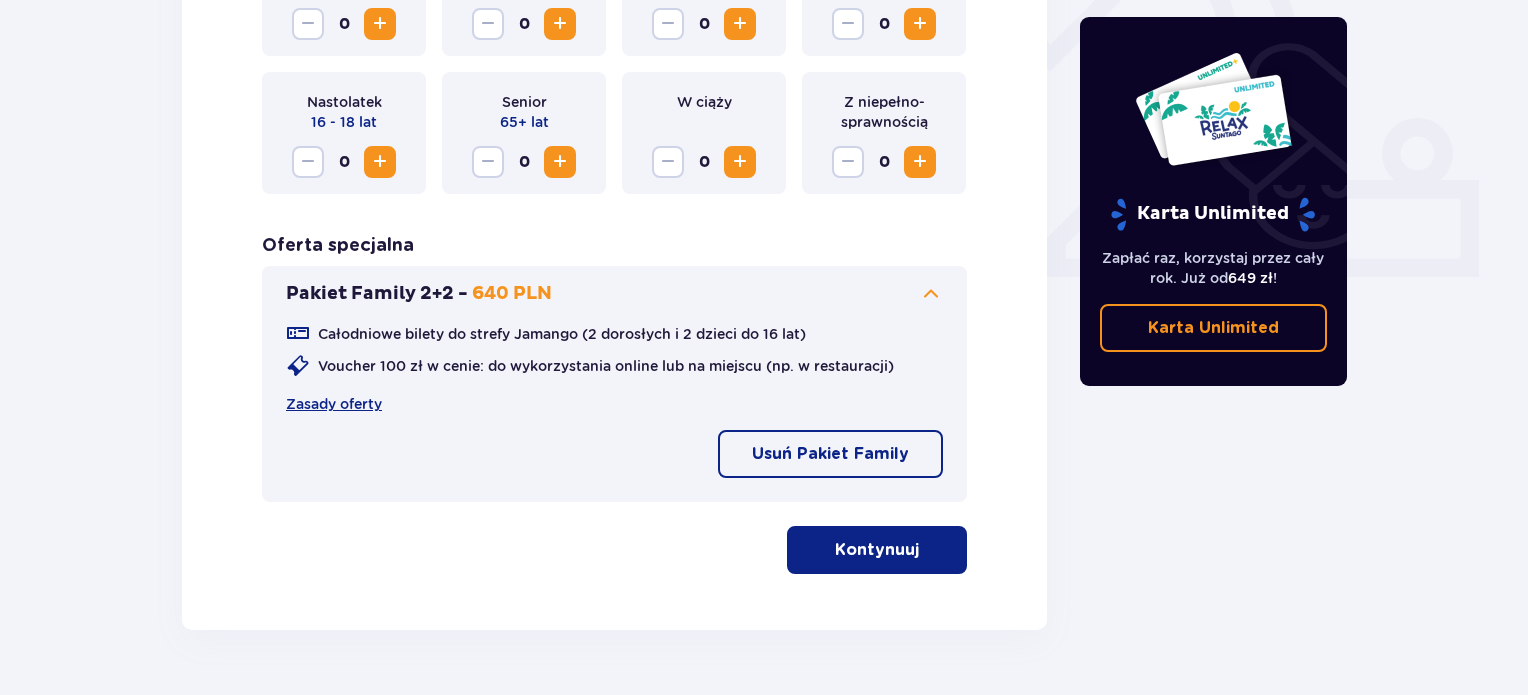 click on "Kontynuuj" at bounding box center [877, 550] 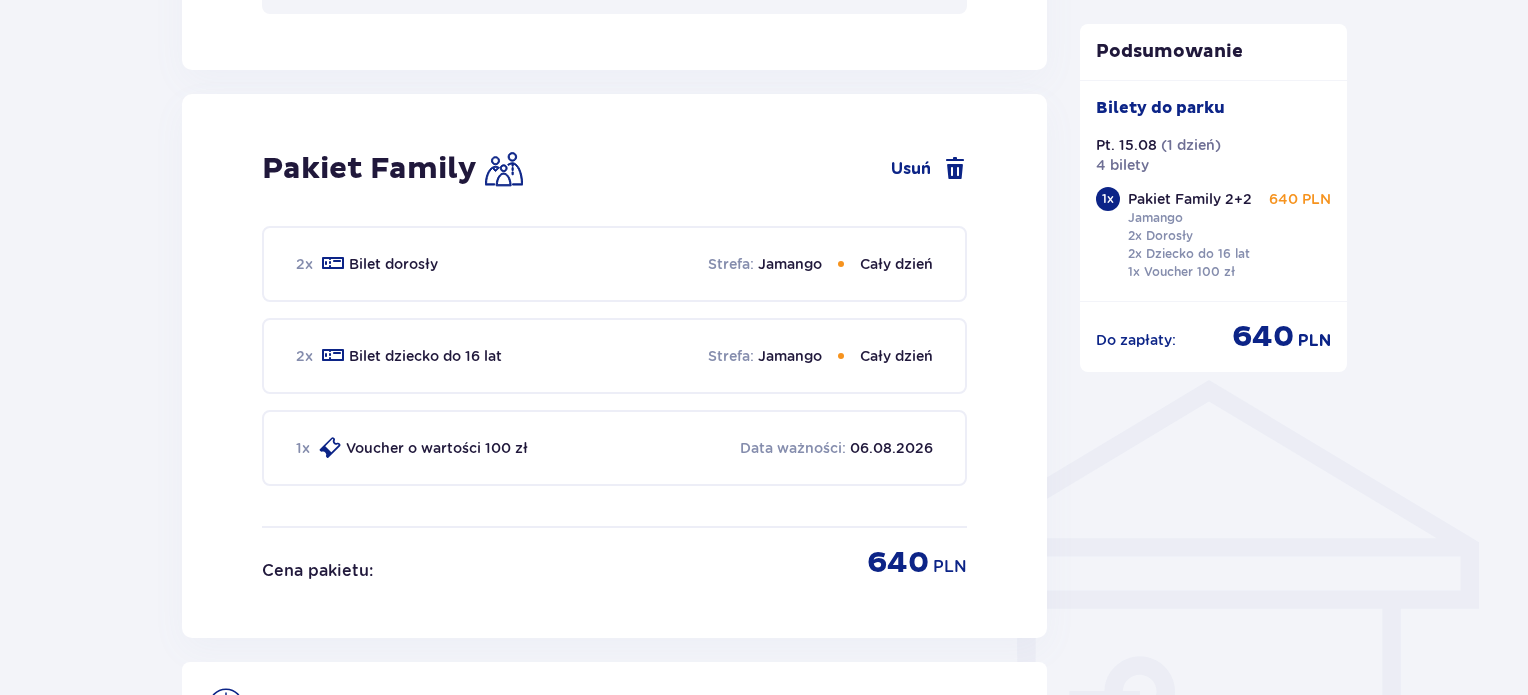 scroll, scrollTop: 1314, scrollLeft: 0, axis: vertical 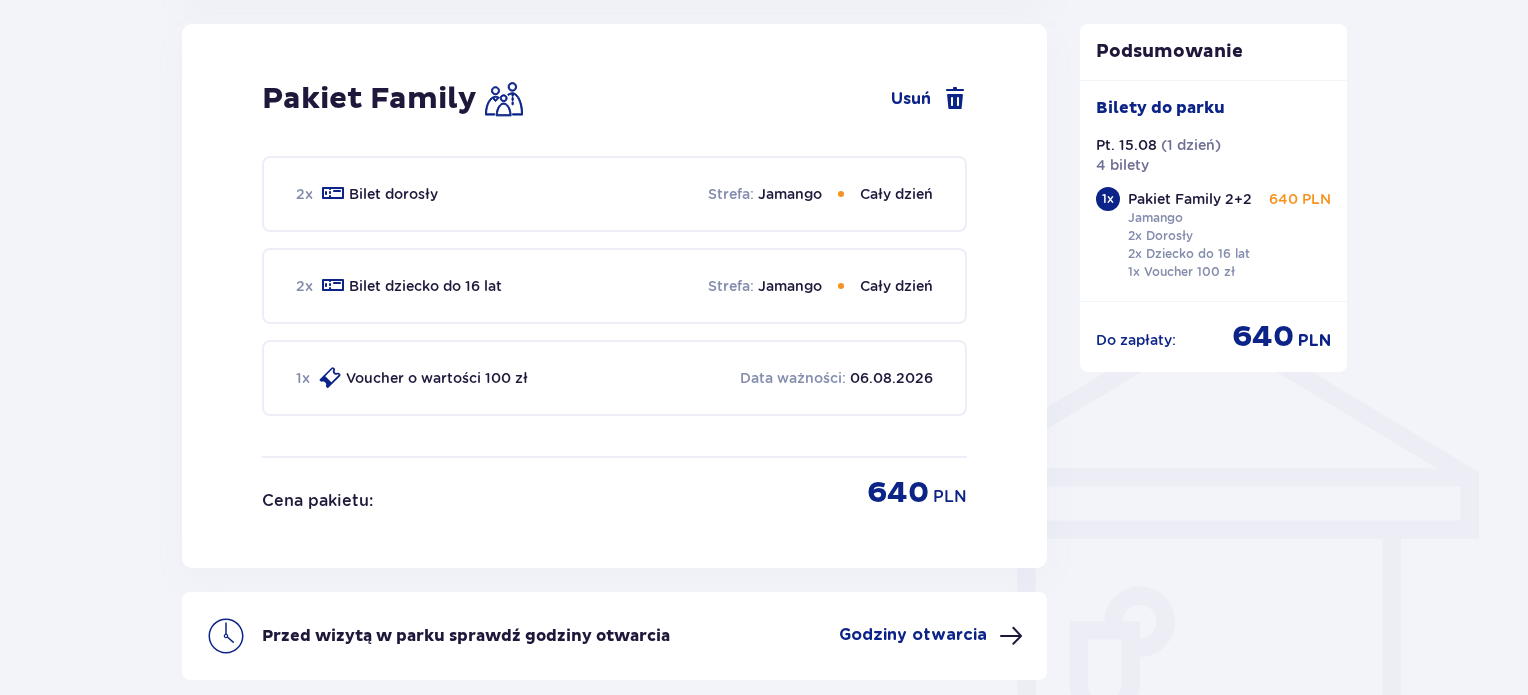 drag, startPoint x: 1029, startPoint y: 351, endPoint x: 1028, endPoint y: 367, distance: 16.03122 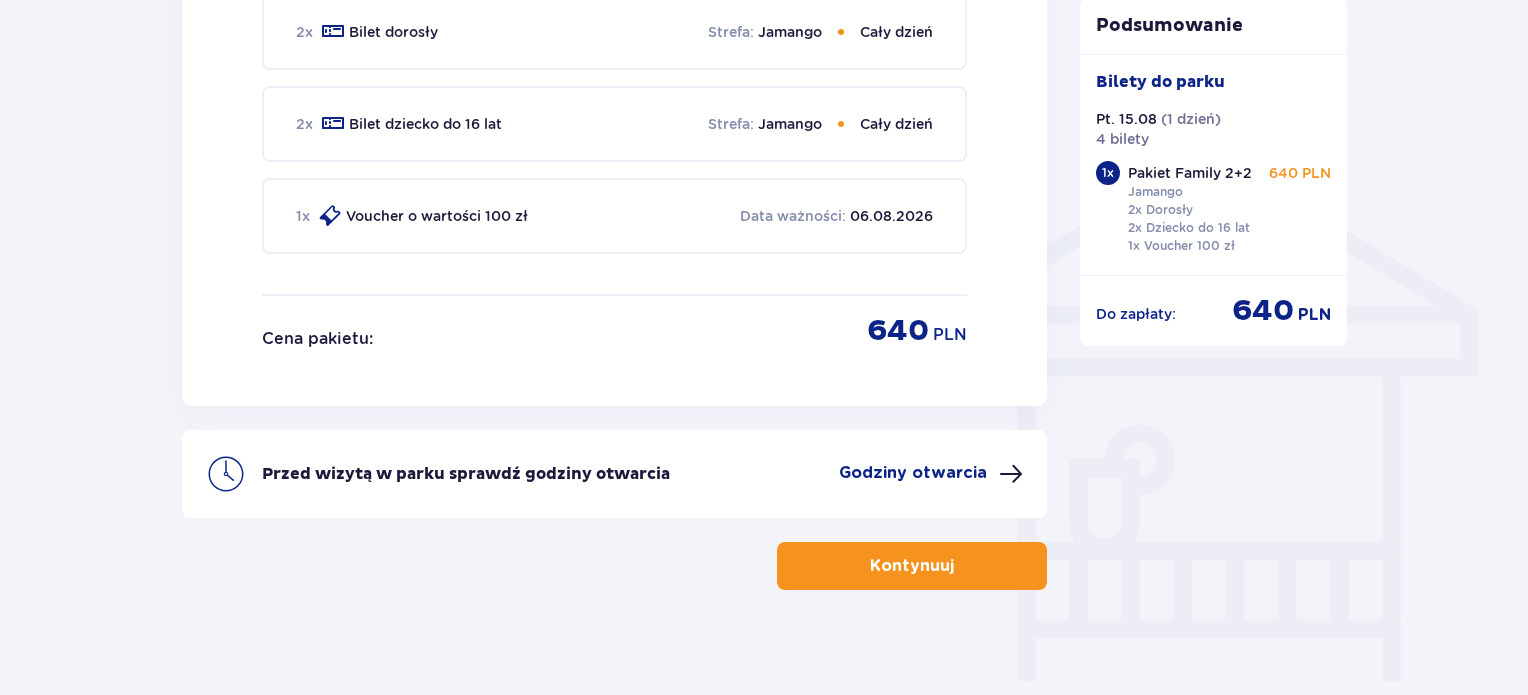 scroll, scrollTop: 1488, scrollLeft: 0, axis: vertical 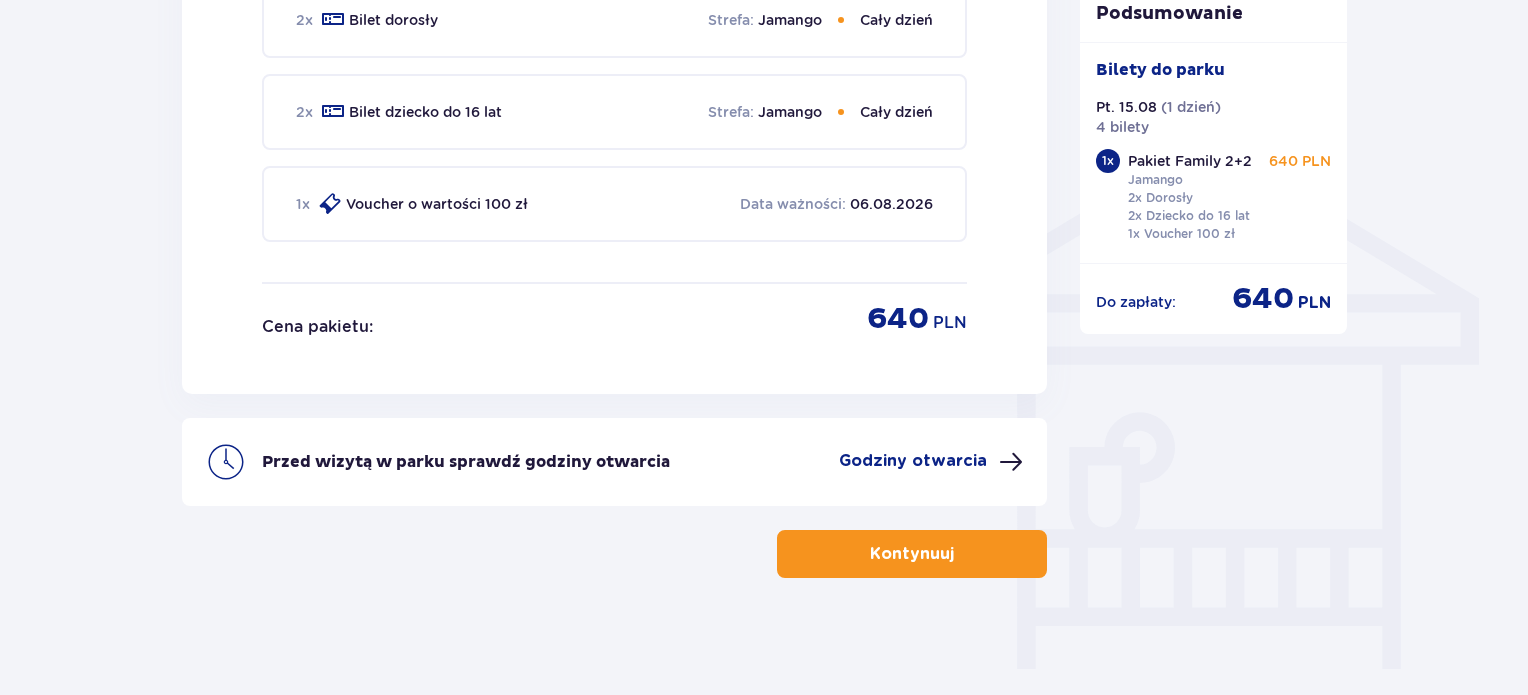 click on "Kontynuuj" at bounding box center [912, 554] 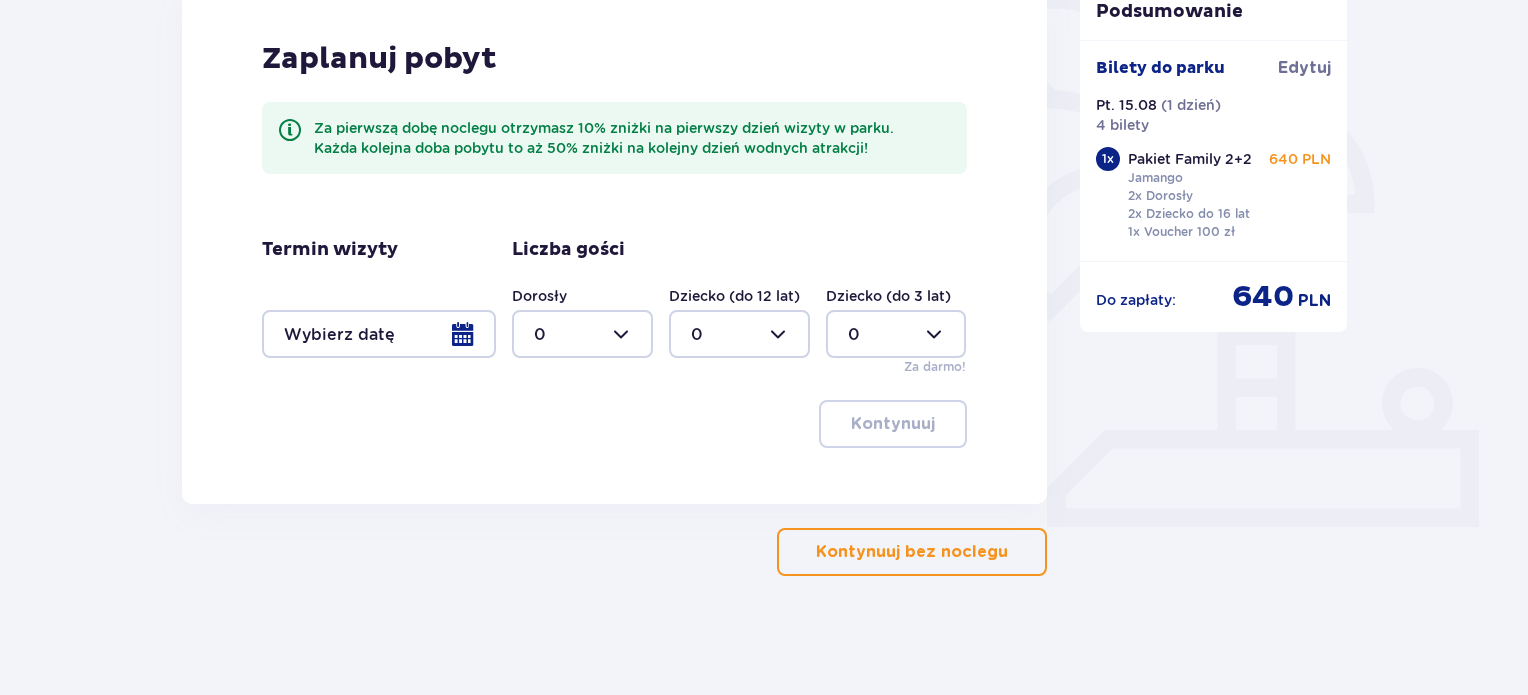 scroll, scrollTop: 507, scrollLeft: 0, axis: vertical 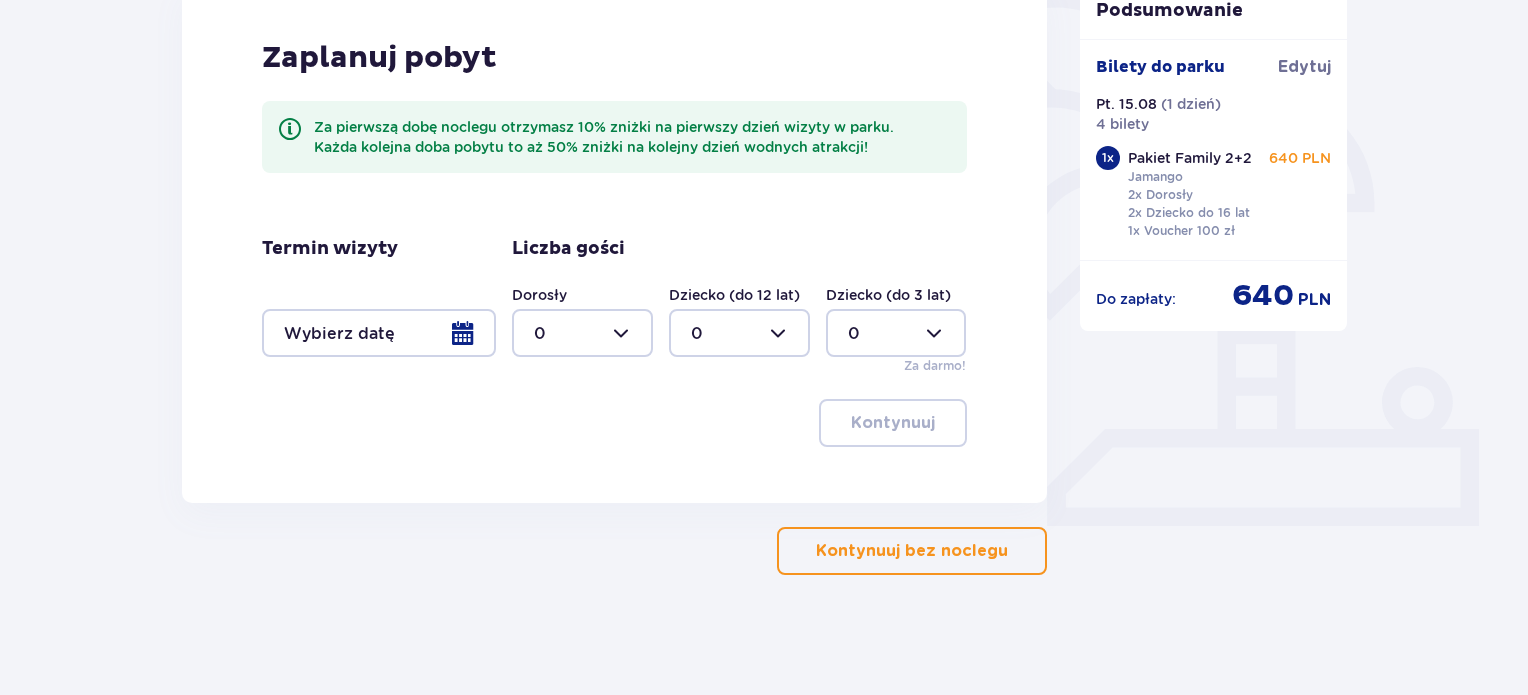 click on "Kontynuuj bez noclegu" at bounding box center (912, 551) 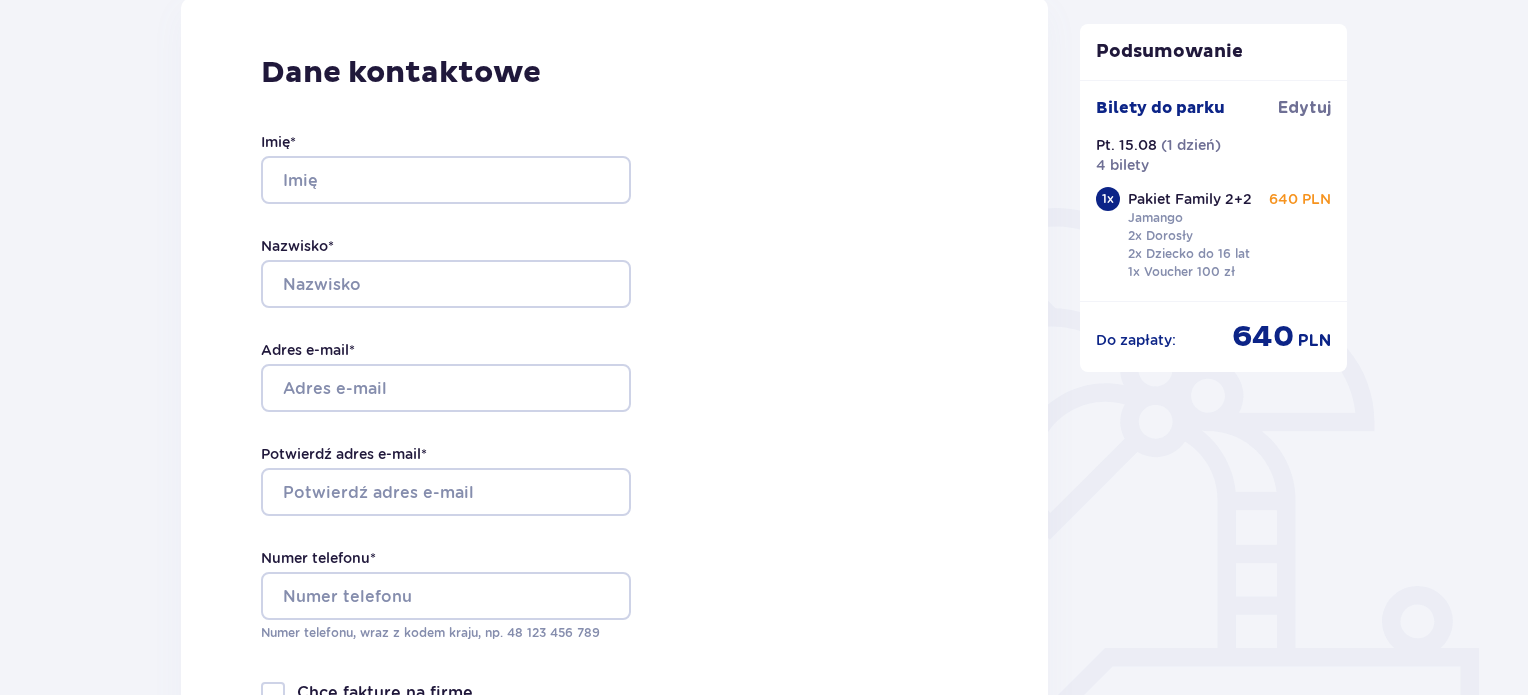 scroll, scrollTop: 280, scrollLeft: 0, axis: vertical 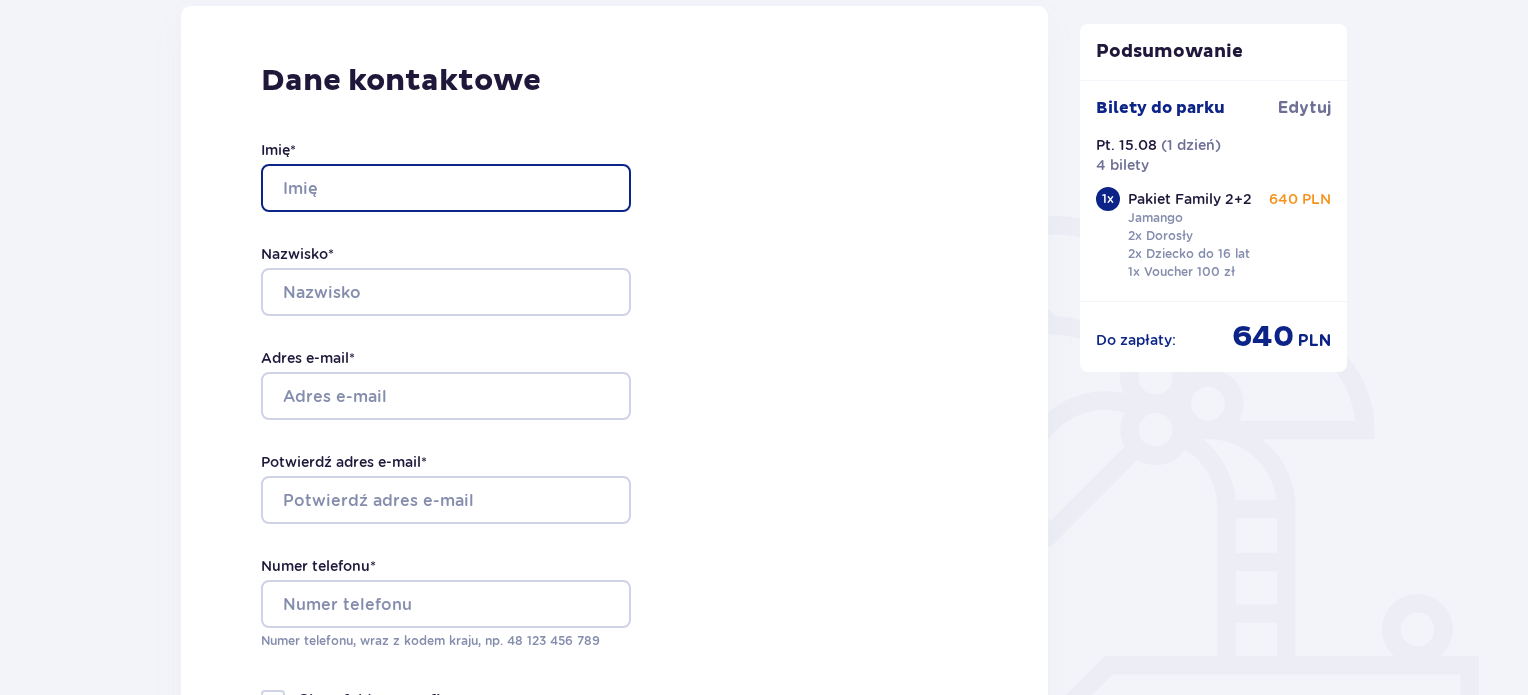 click on "Imię *" at bounding box center (446, 188) 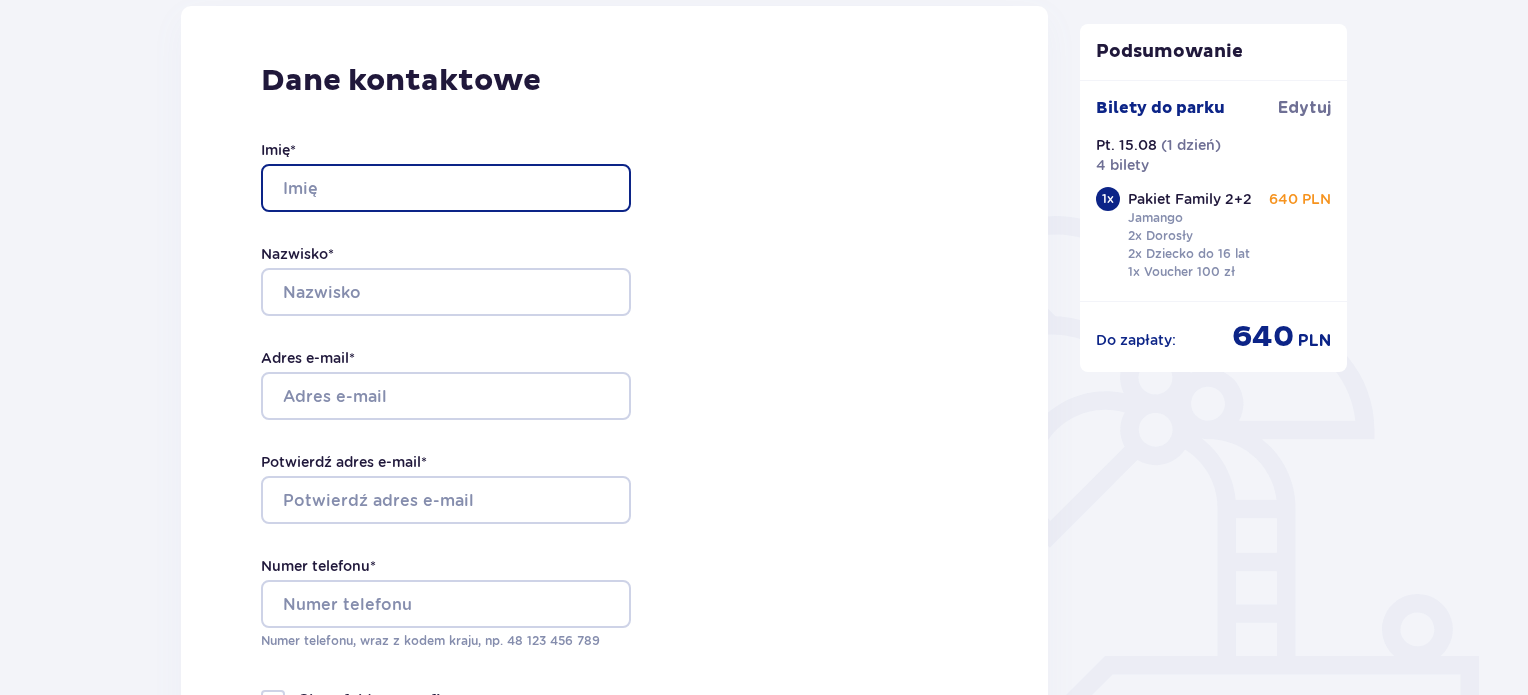 type on "Karmela" 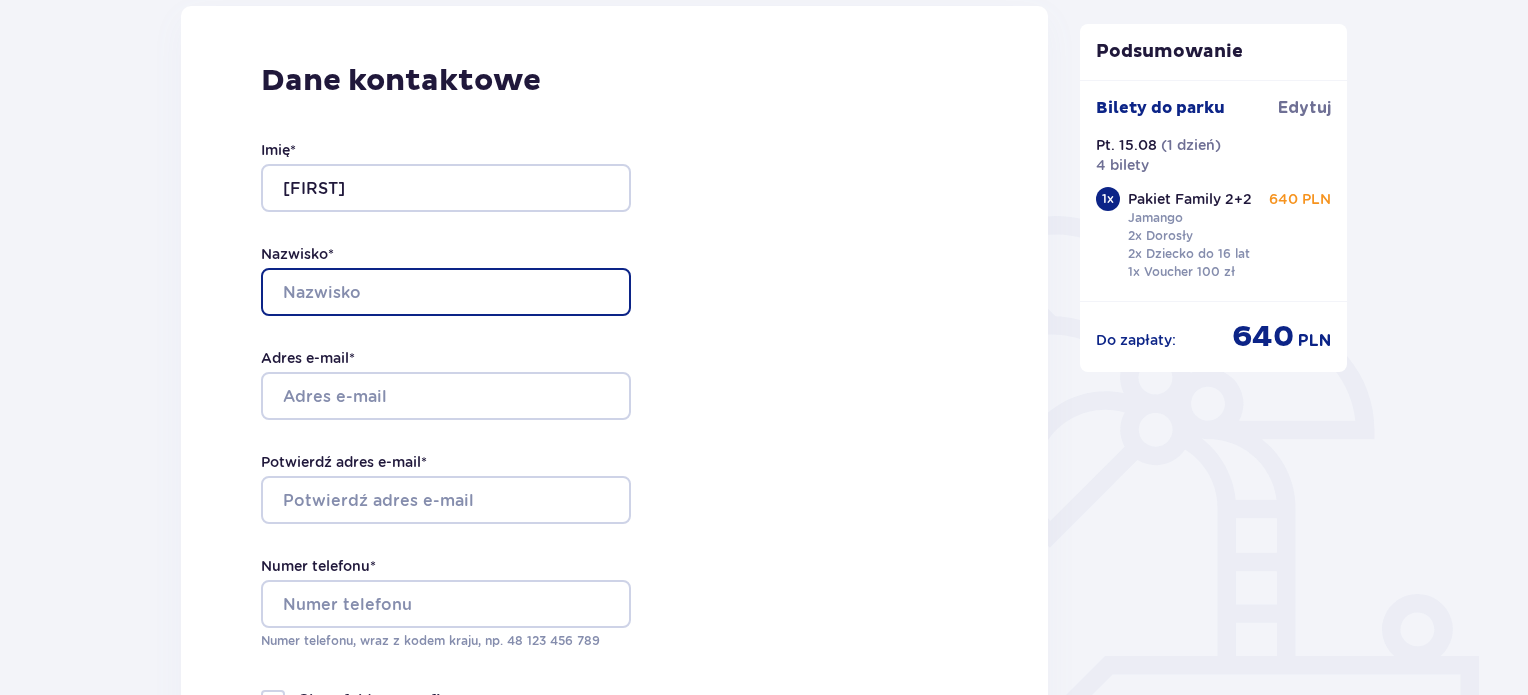 type on "Janulis" 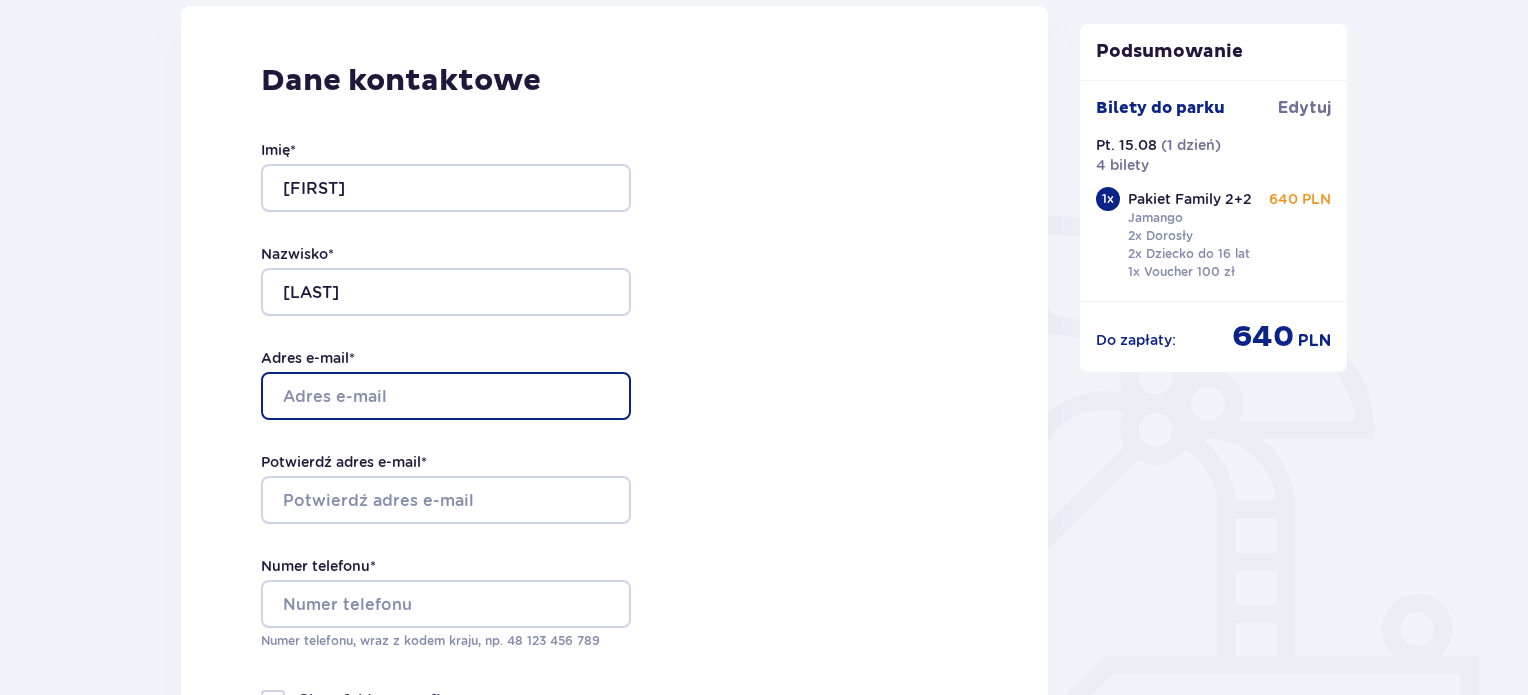 type on "karmella989@gmail.com" 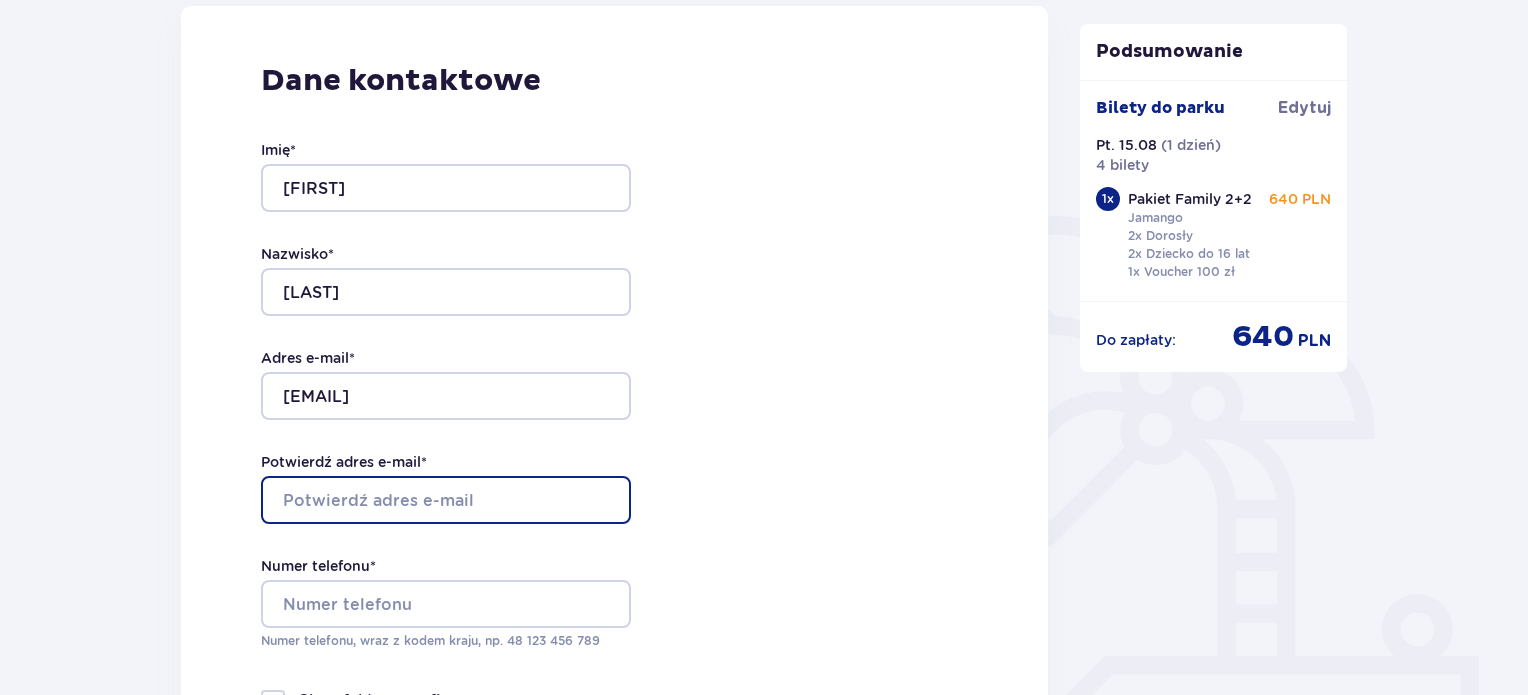 type on "karmella989@gmail.com" 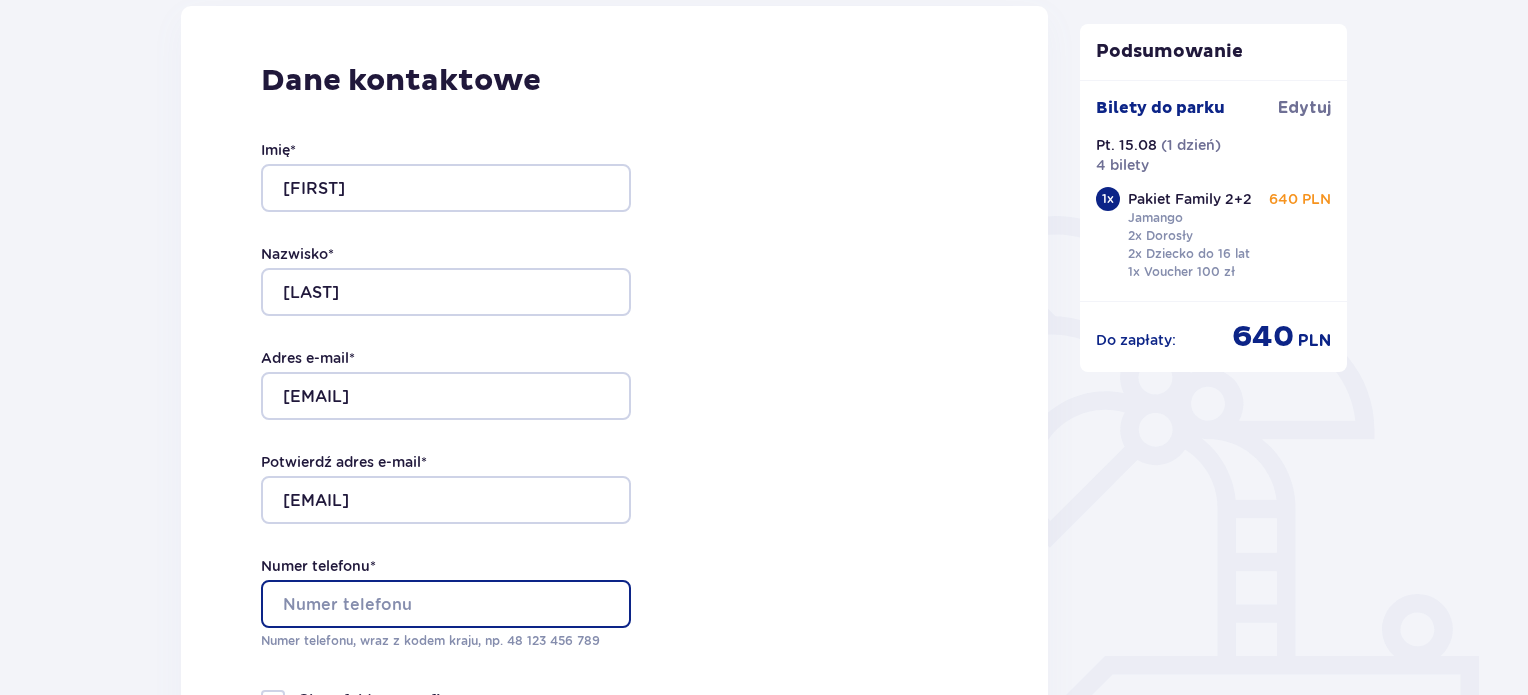 type on "720890918" 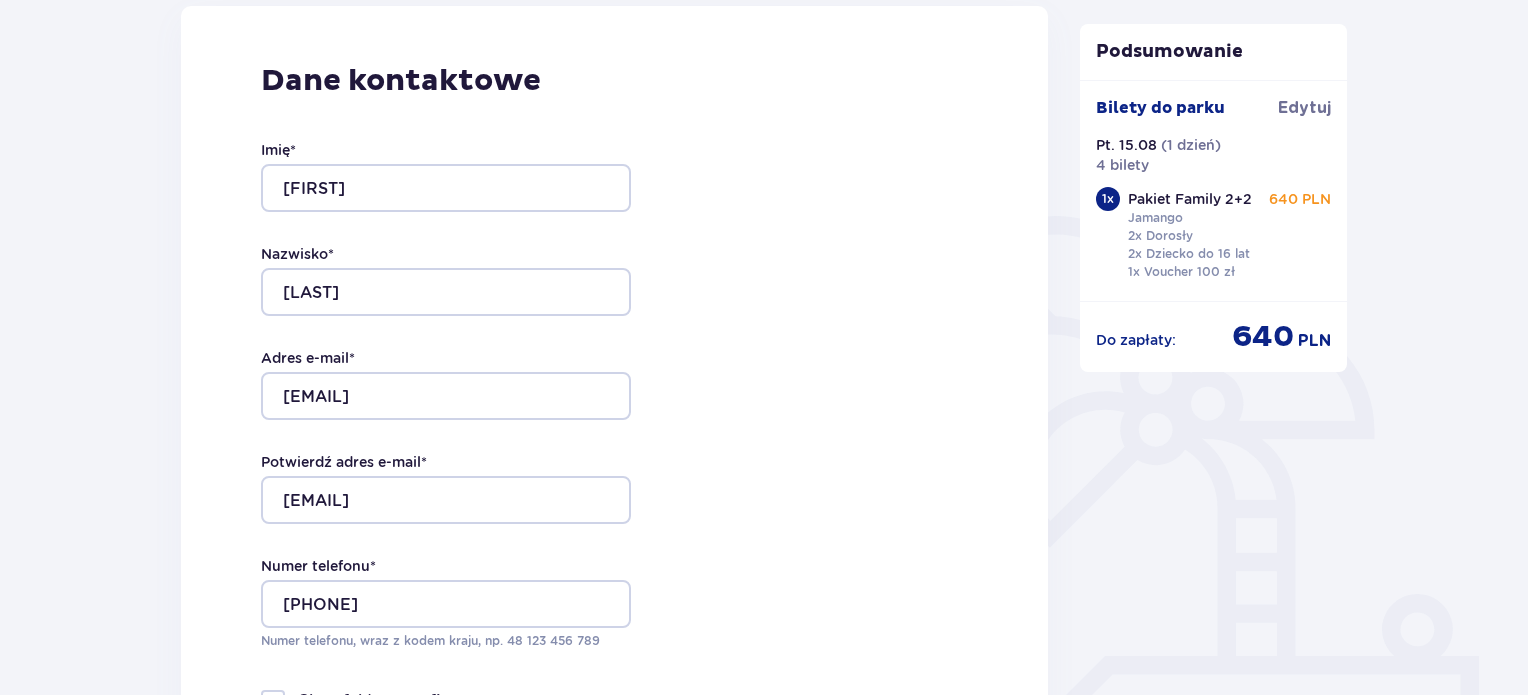click on "Dane kontaktowe Imię * Karmela Nazwisko * Janulis Adres e-mail * karmella989@gmail.com Potwierdź adres e-mail * karmella989@gmail.com Numer telefonu * 720890918 Numer telefonu, wraz z kodem kraju, np. 48 ​123 ​456 ​789 Chcę fakturę na firmę Jeśli nie prowadzisz działalności gospodarczej lub innej spółki, automatycznie wystawimy Ci fakturę imienną. Dodaj adres do faktury imiennej" at bounding box center (614, 426) 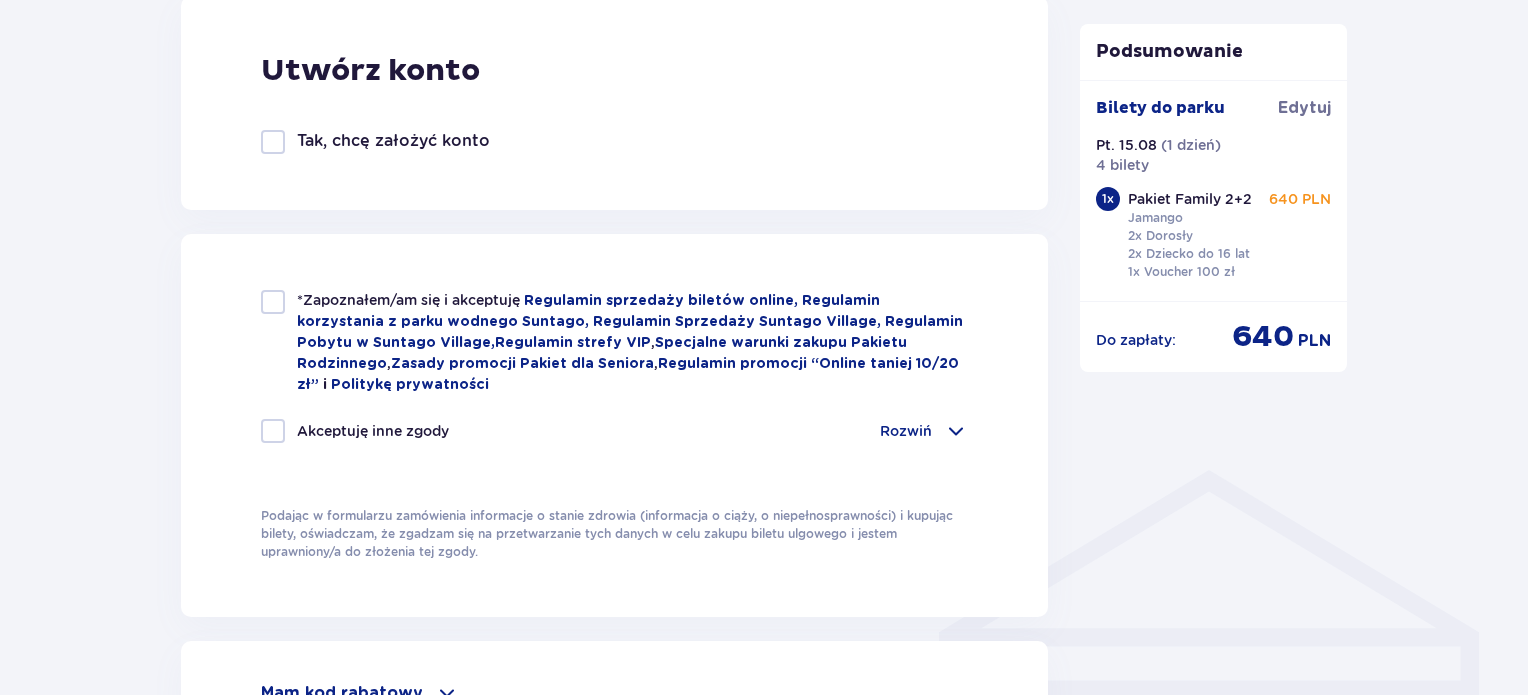 scroll, scrollTop: 1160, scrollLeft: 0, axis: vertical 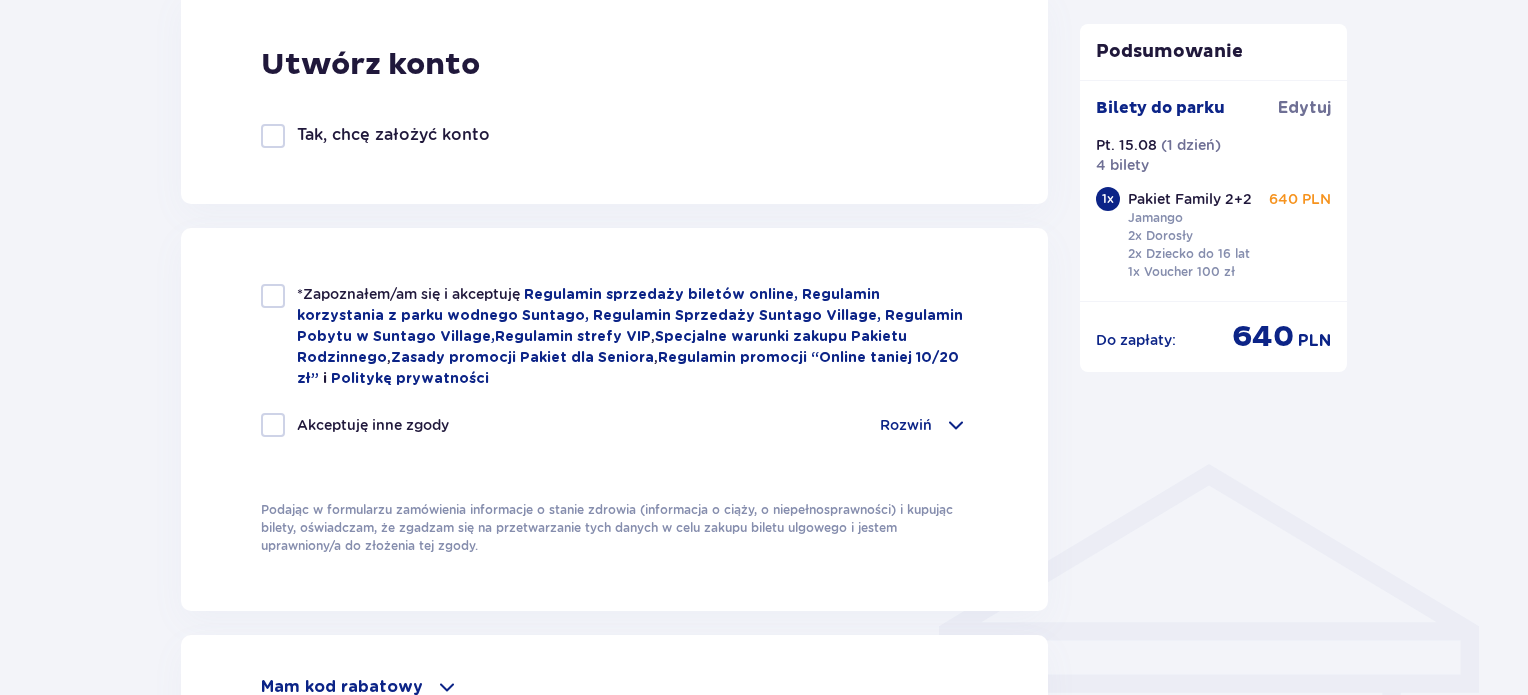 click at bounding box center (273, 296) 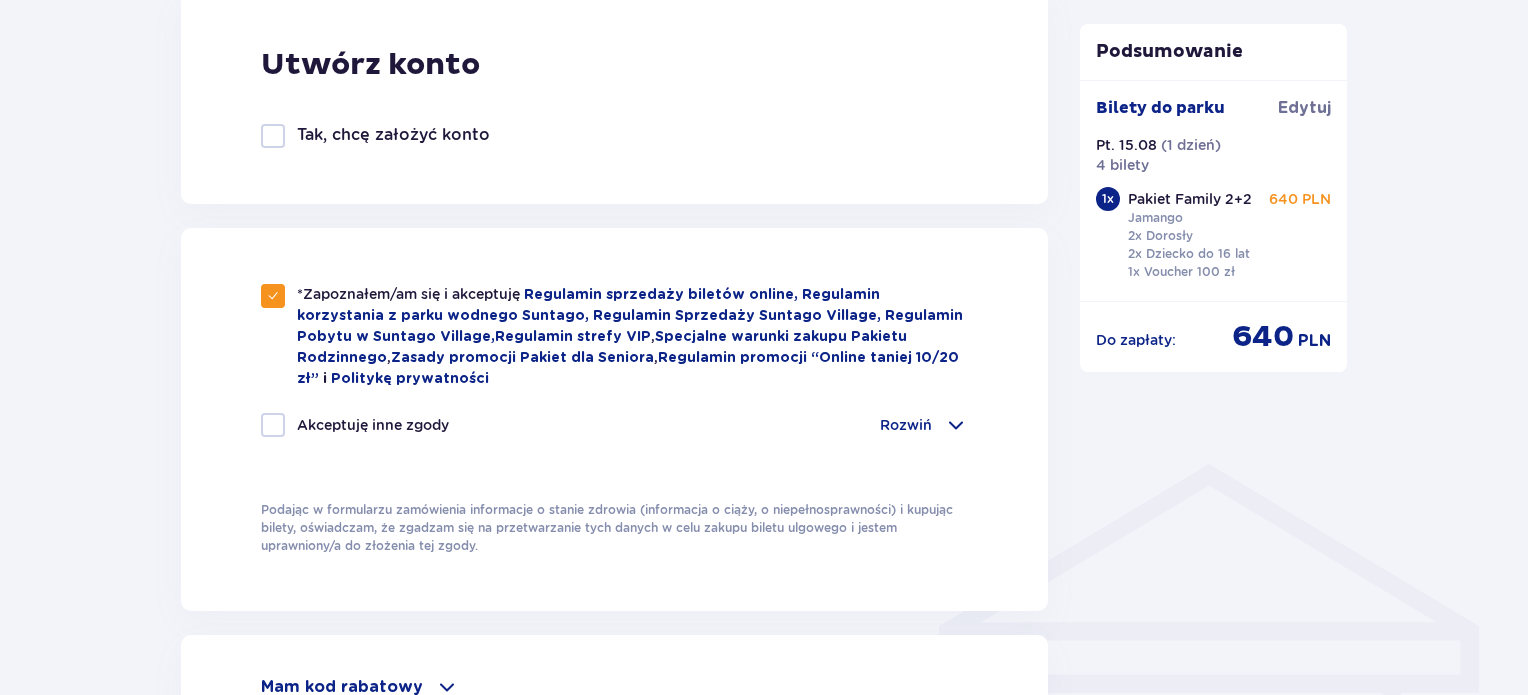 click at bounding box center (273, 425) 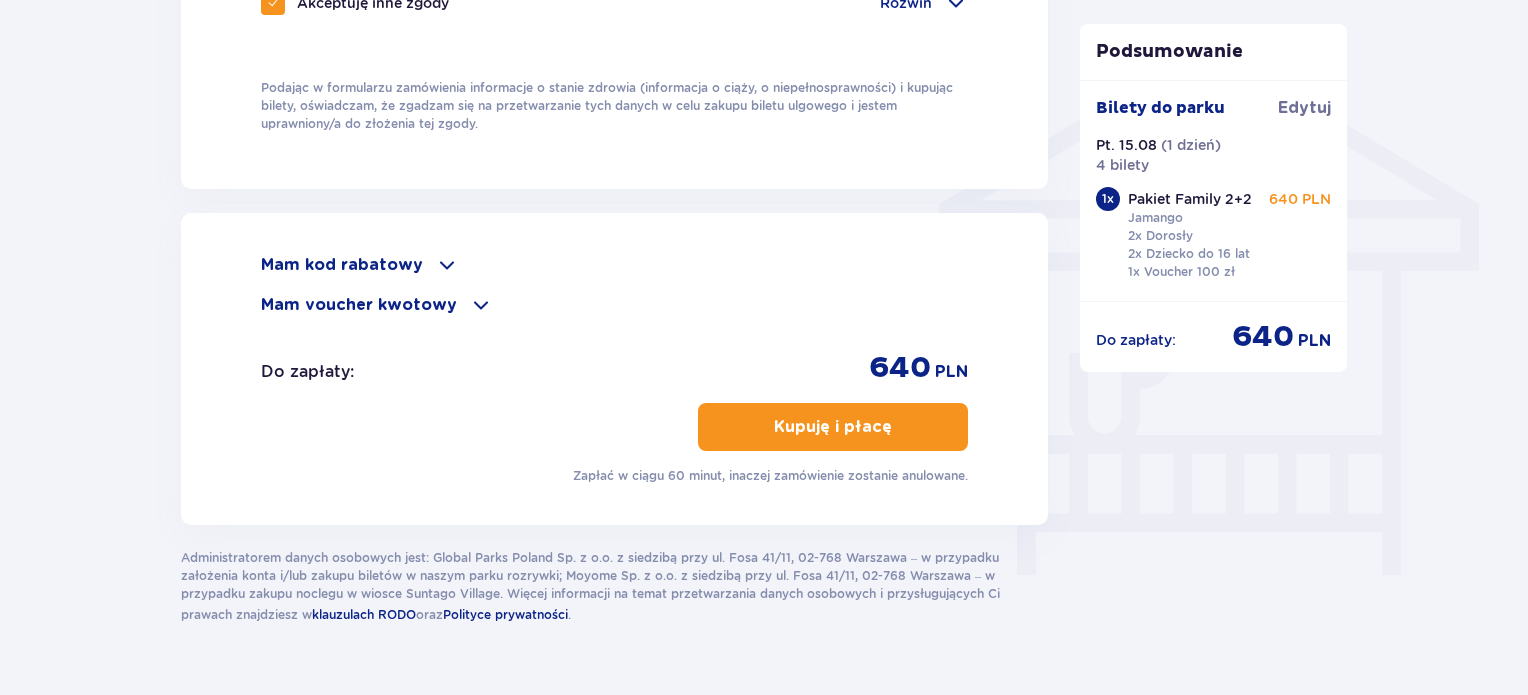 scroll, scrollTop: 1627, scrollLeft: 0, axis: vertical 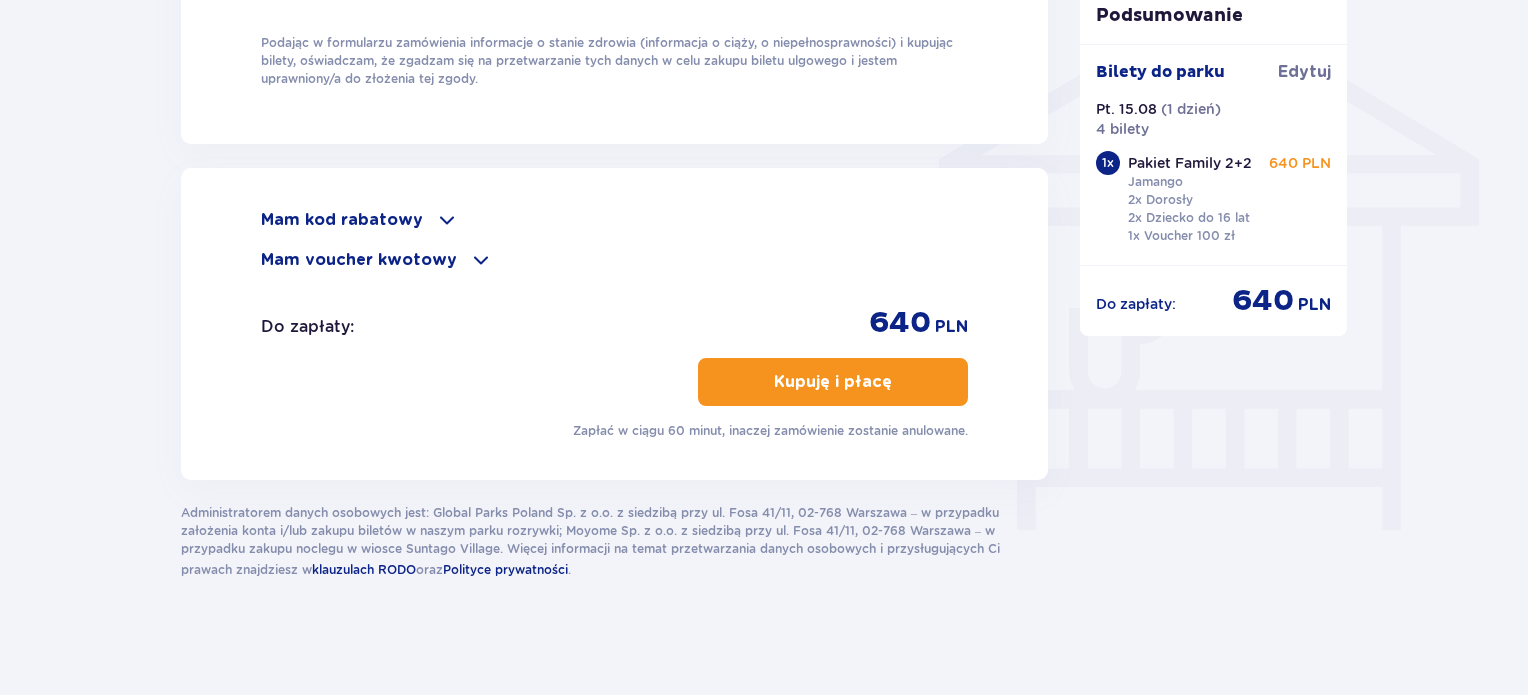 click on "Mam kod rabatowy" at bounding box center (614, 220) 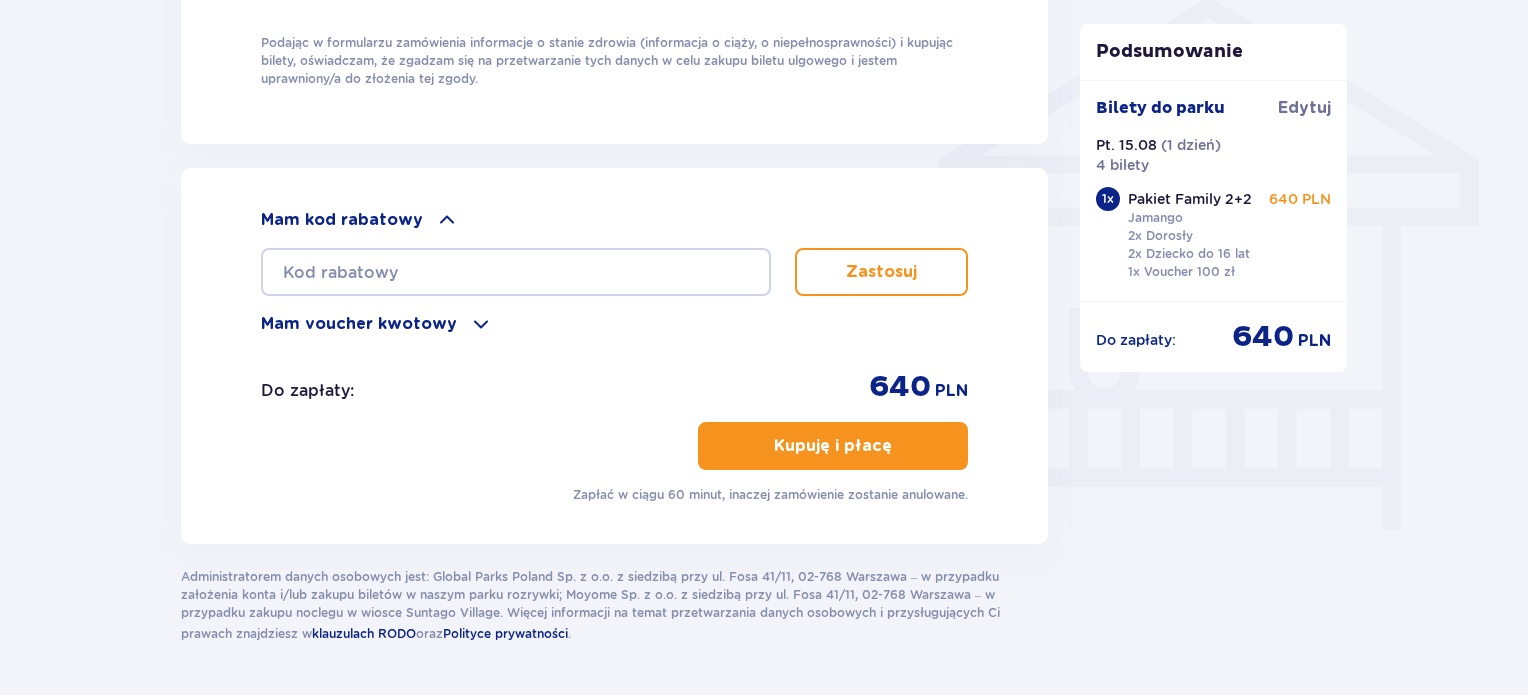 scroll, scrollTop: 1629, scrollLeft: 0, axis: vertical 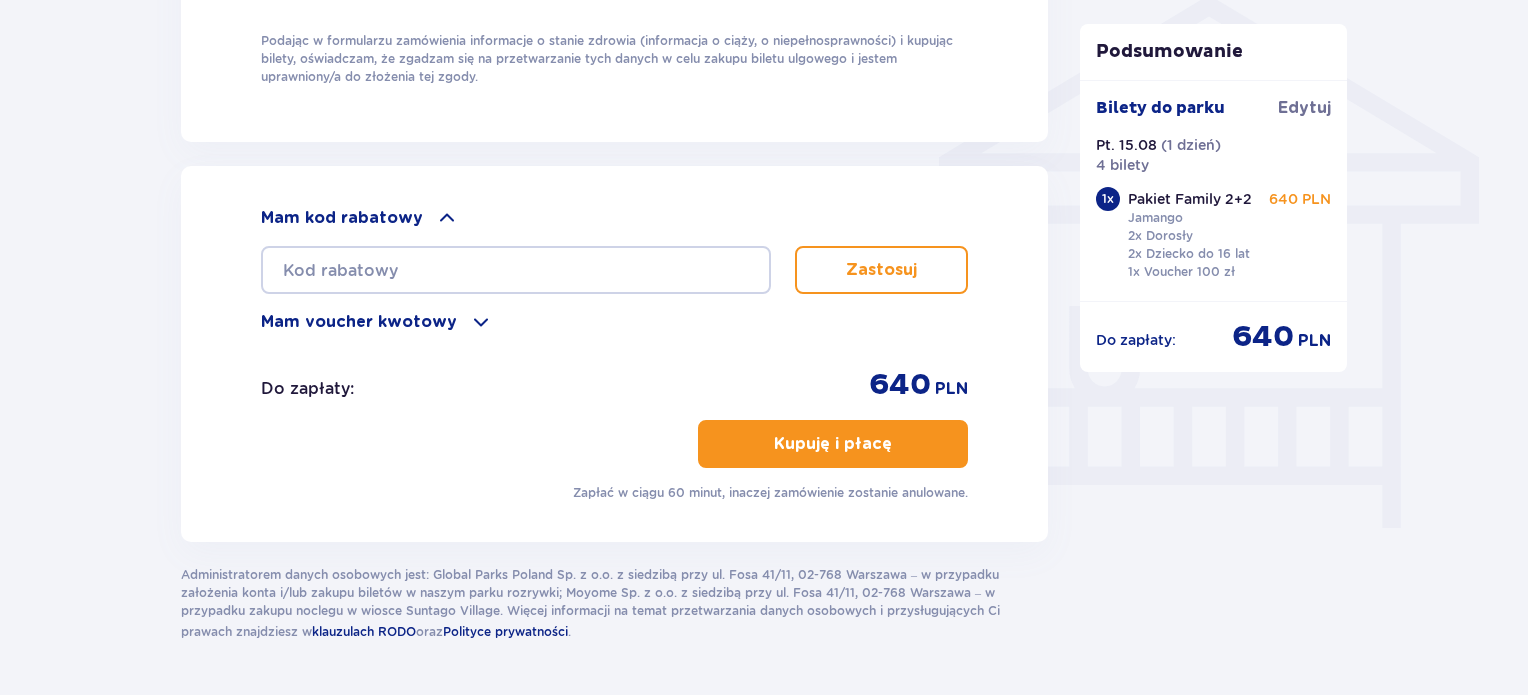 click on "Mam kod rabatowy Zastosuj Mam voucher kwotowy Zastosuj Do zapłaty : 640 PLN Kupuję i płacę Zapłać w ciągu 60 minut, inaczej zamówienie zostanie anulowane." at bounding box center (614, 354) 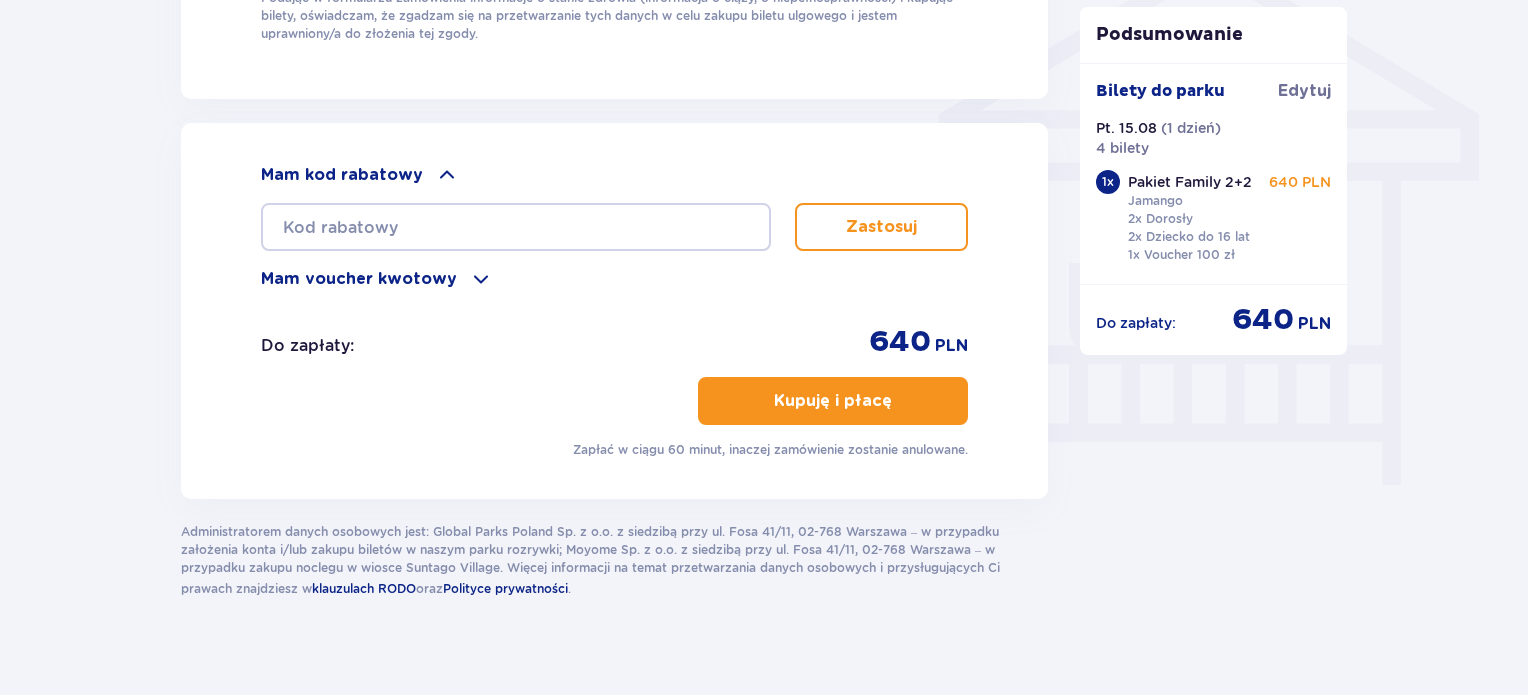 scroll, scrollTop: 1691, scrollLeft: 0, axis: vertical 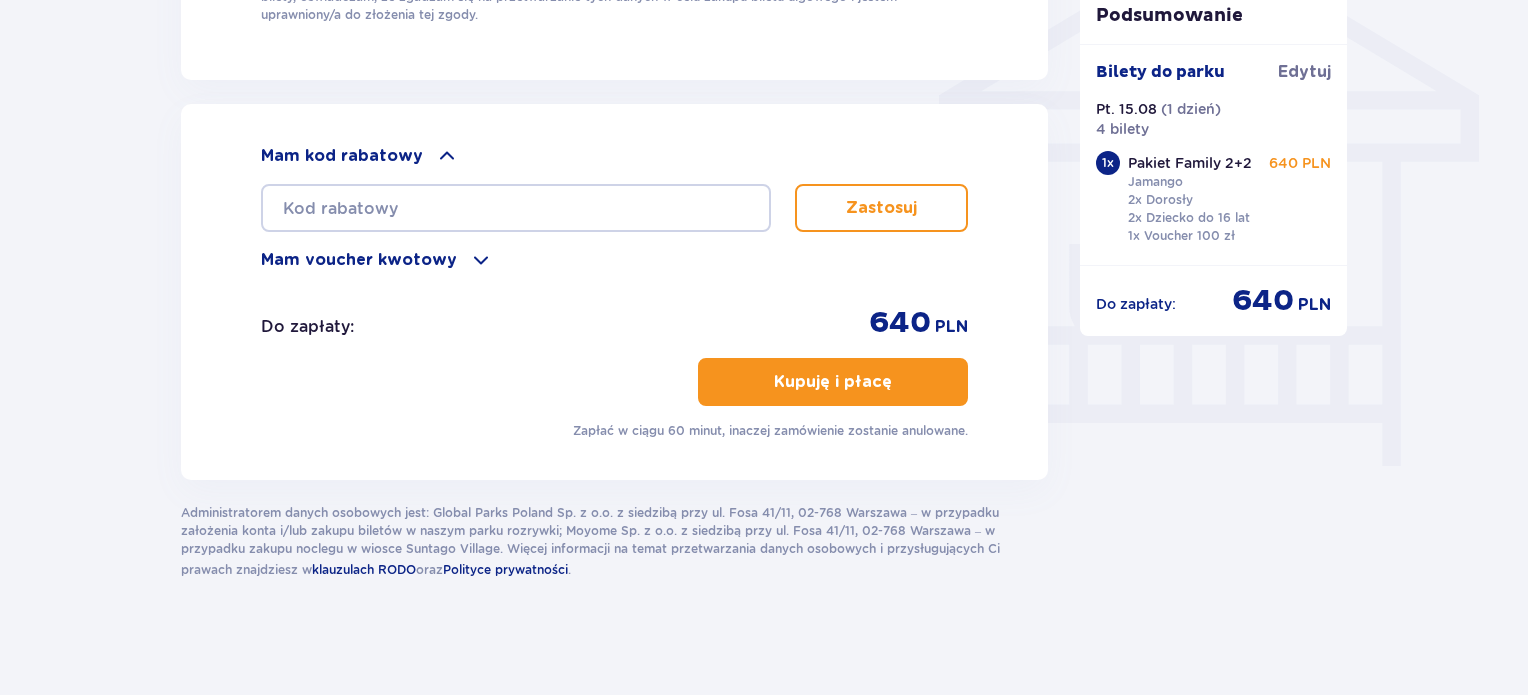 click on "Kupuję i płacę" at bounding box center (833, 382) 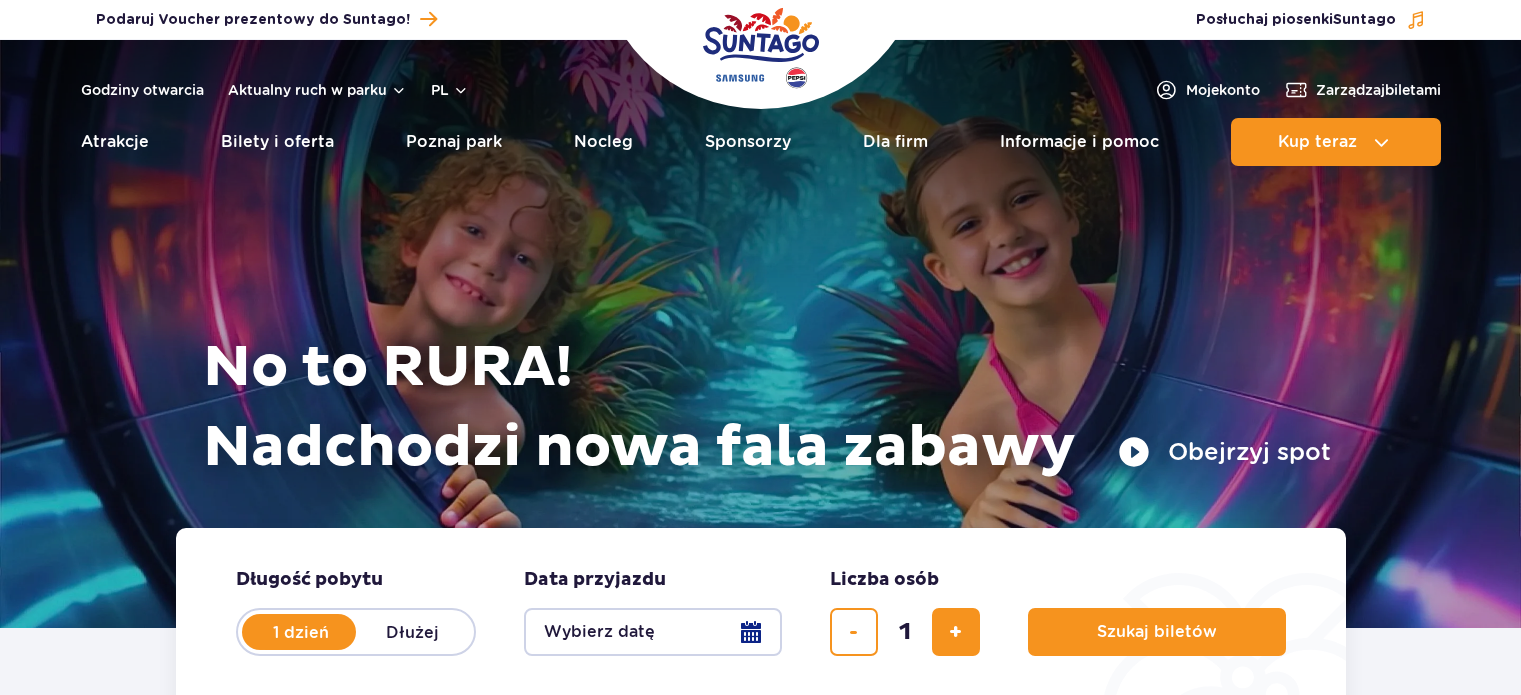 scroll, scrollTop: 0, scrollLeft: 0, axis: both 